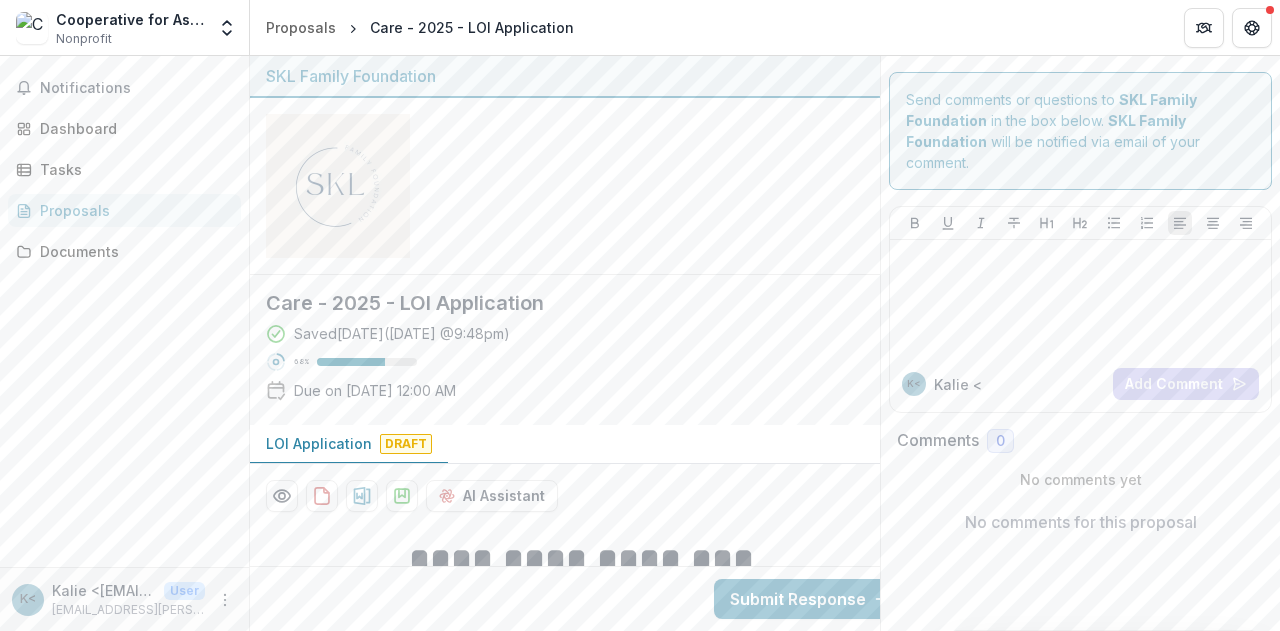 scroll, scrollTop: 0, scrollLeft: 0, axis: both 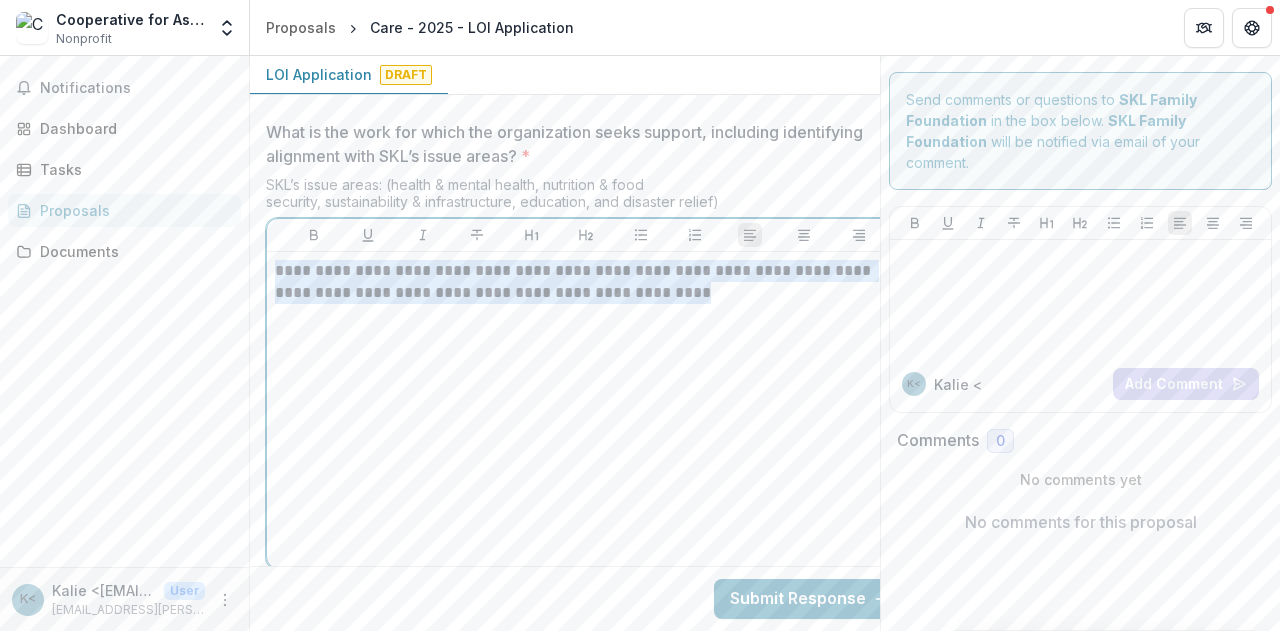 drag, startPoint x: 650, startPoint y: 289, endPoint x: 246, endPoint y: 256, distance: 405.34552 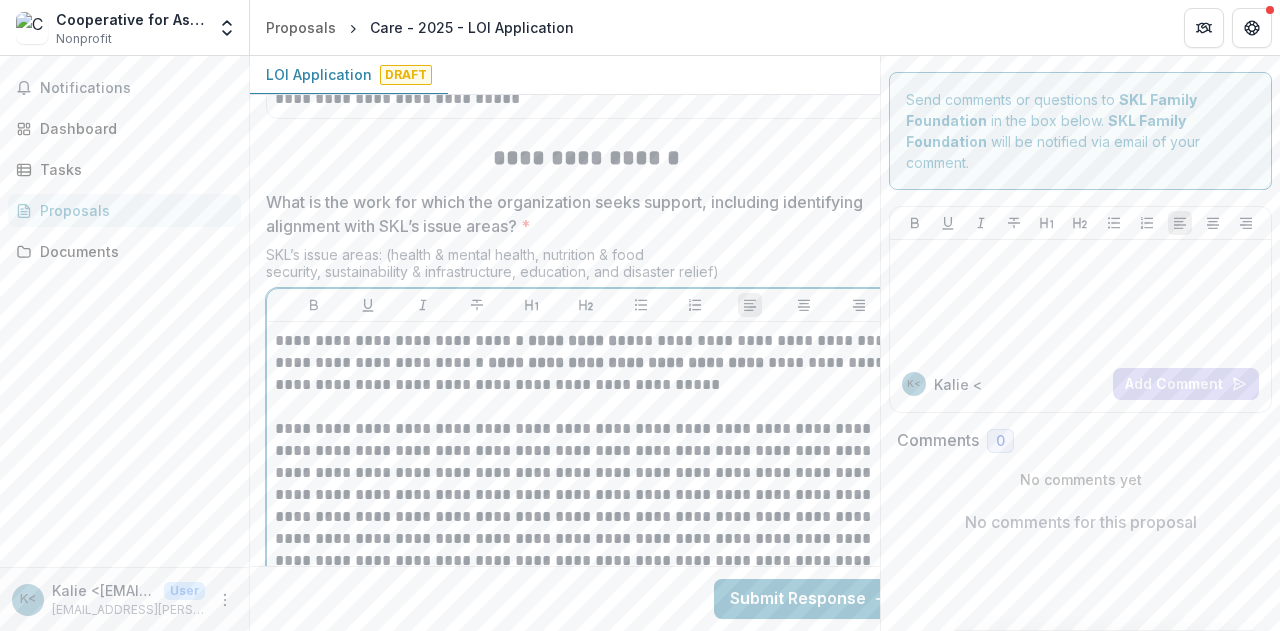 scroll, scrollTop: 2430, scrollLeft: 0, axis: vertical 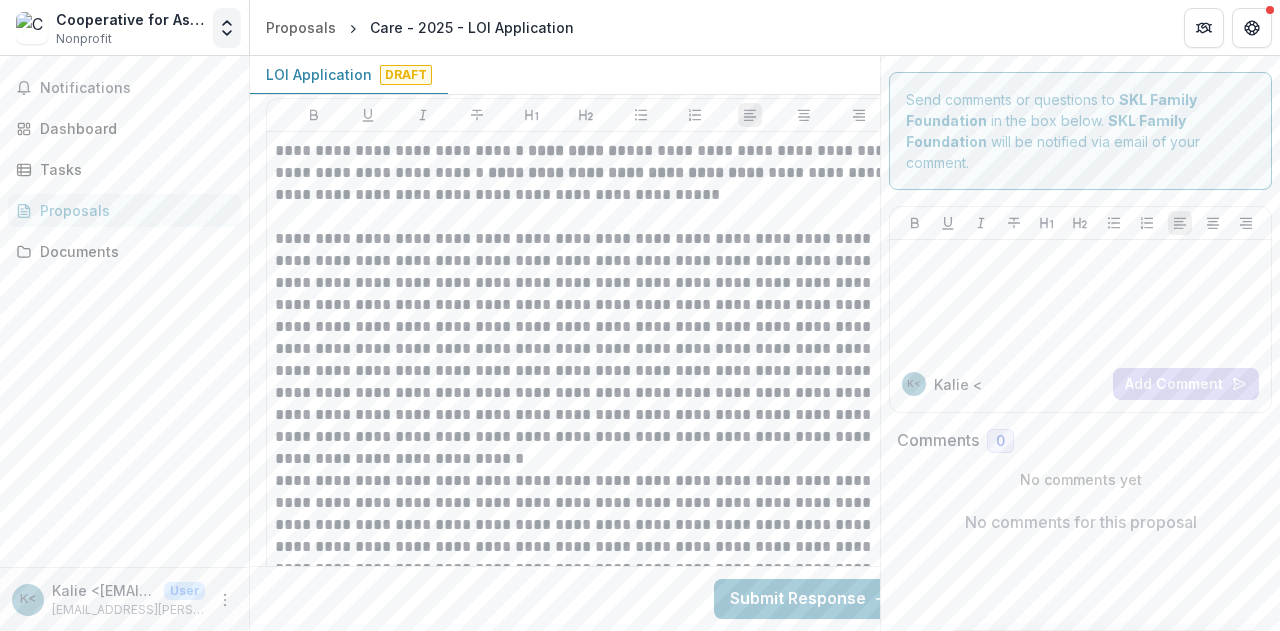 click 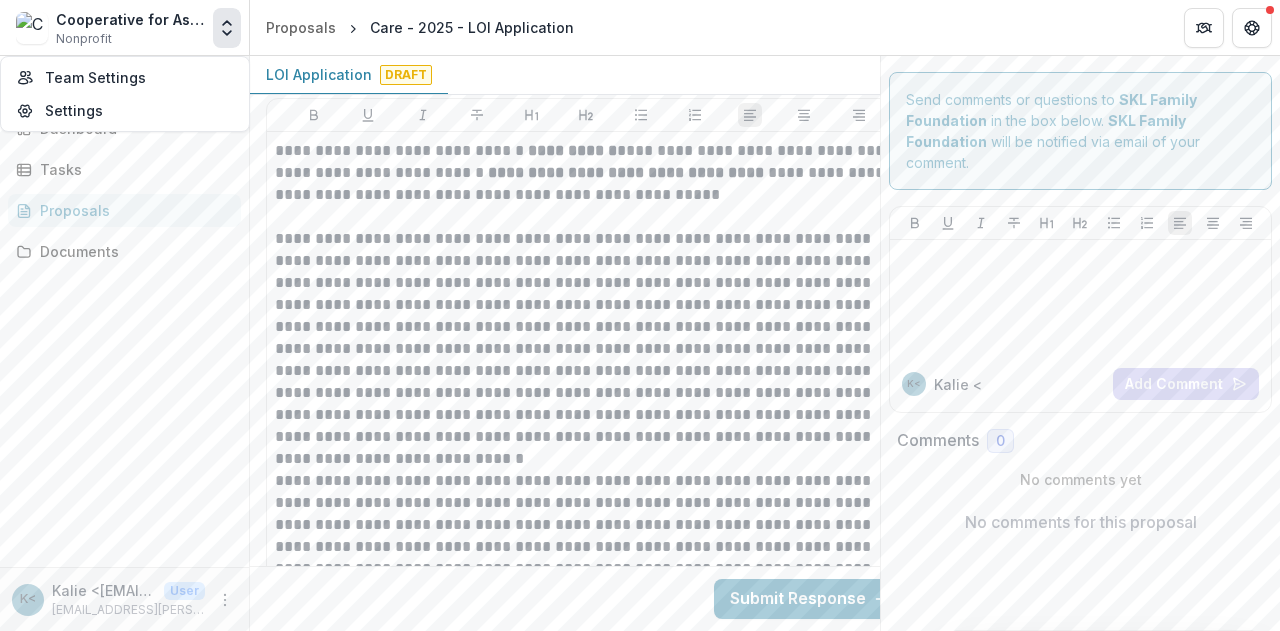 click 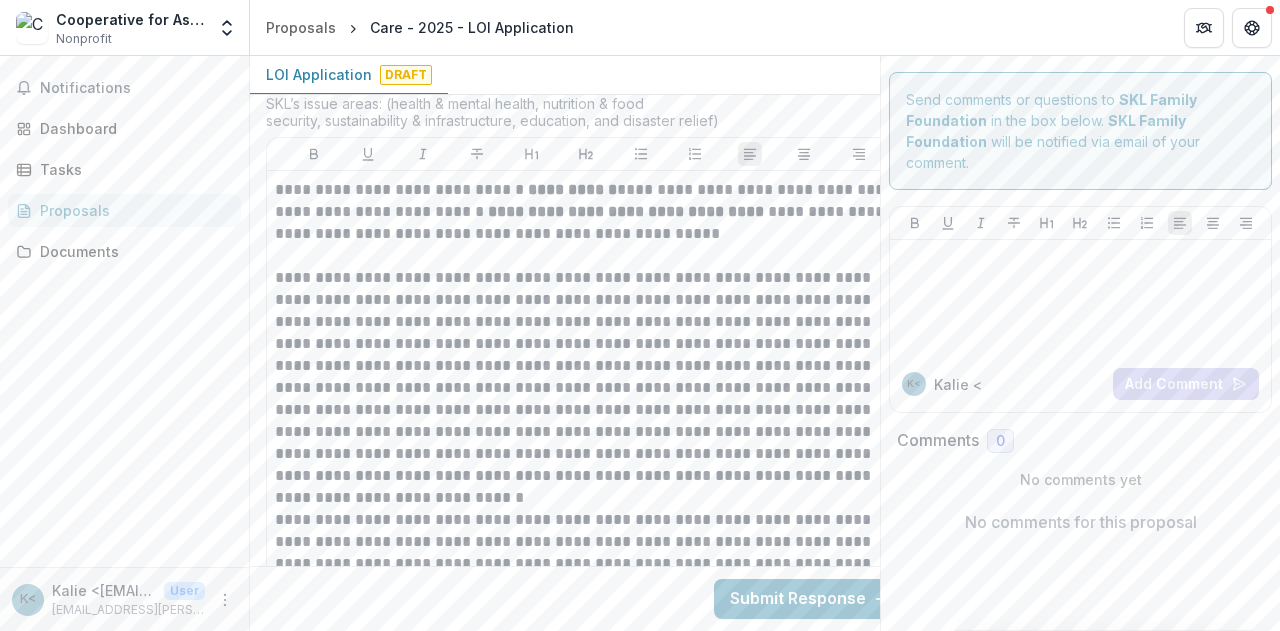 scroll, scrollTop: 2520, scrollLeft: 0, axis: vertical 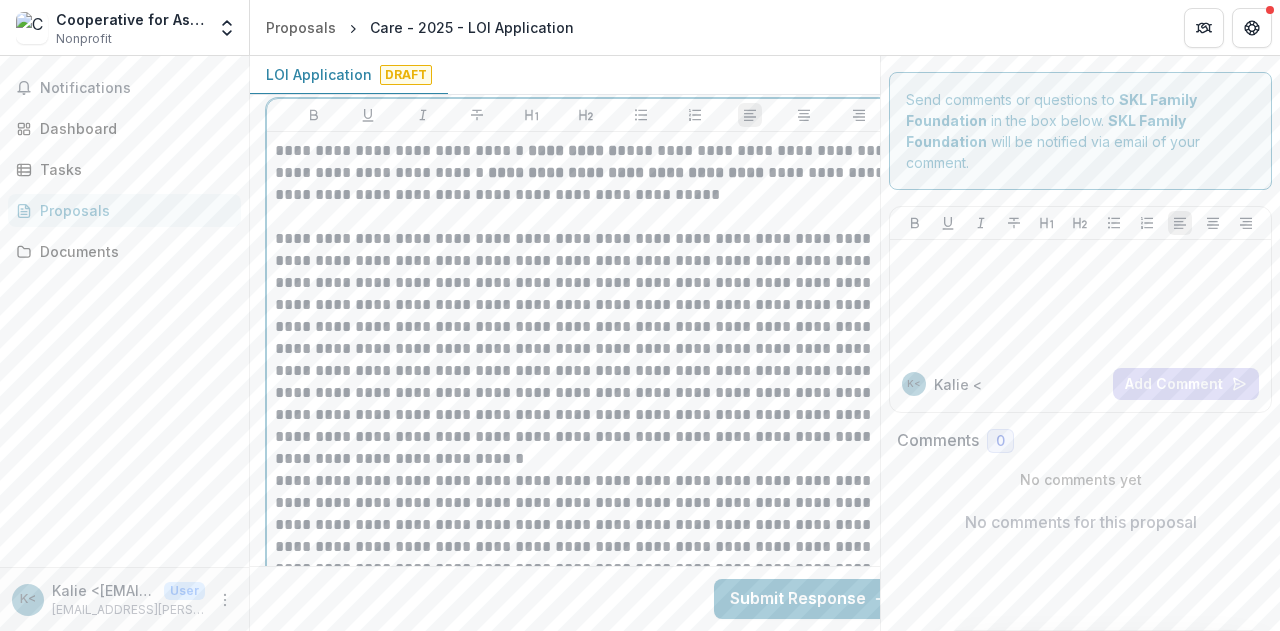click on "**********" at bounding box center (586, 833) 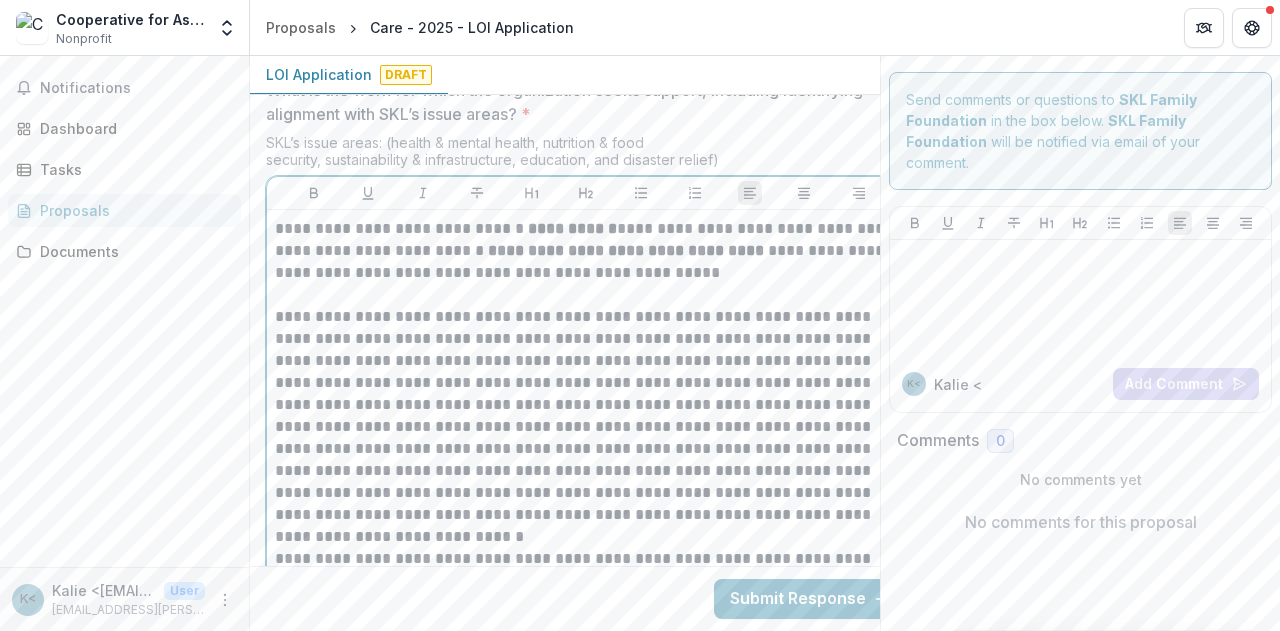 scroll, scrollTop: 2530, scrollLeft: 0, axis: vertical 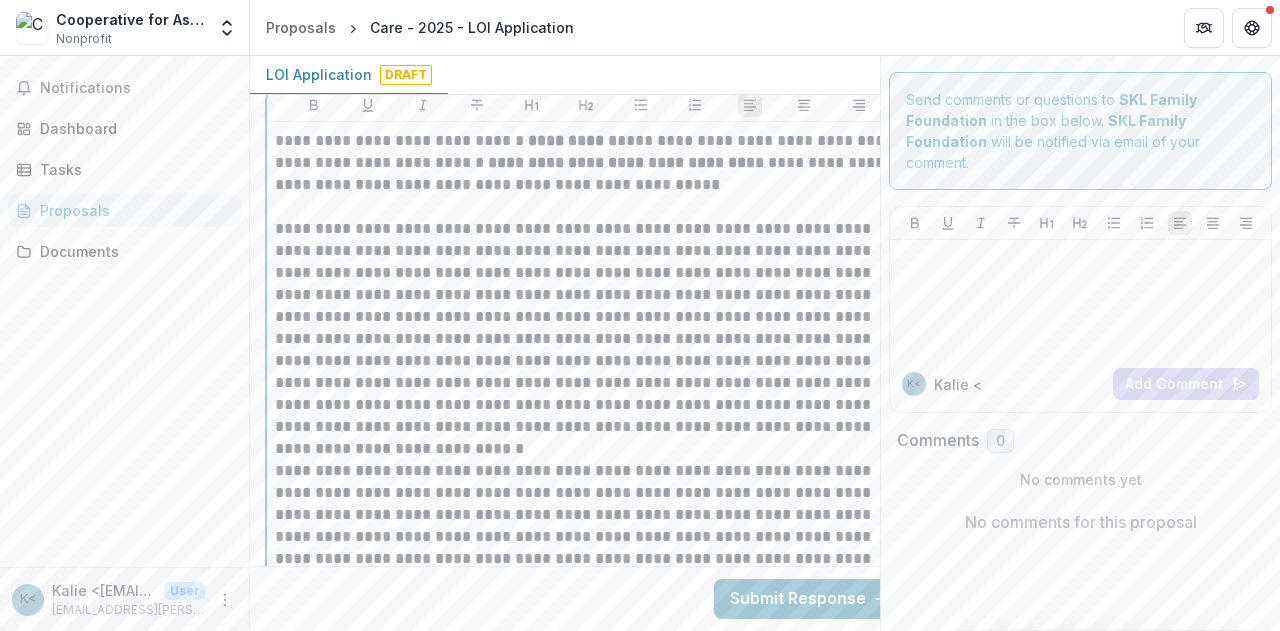 click on "**********" at bounding box center (586, 328) 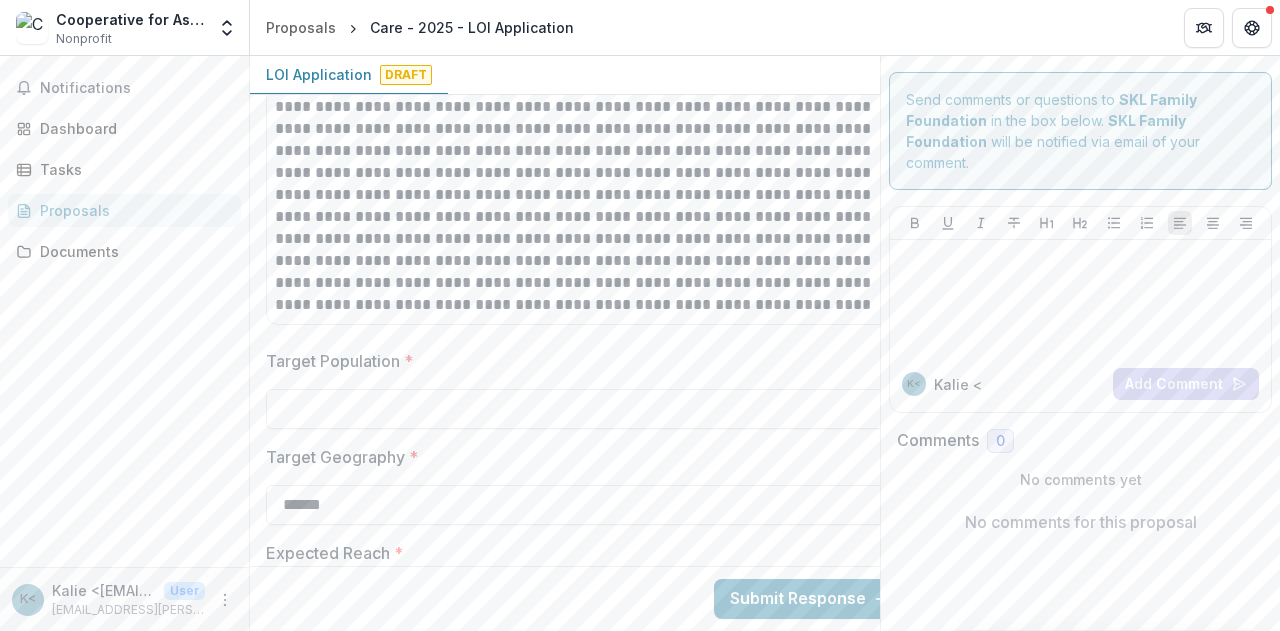 scroll, scrollTop: 3830, scrollLeft: 0, axis: vertical 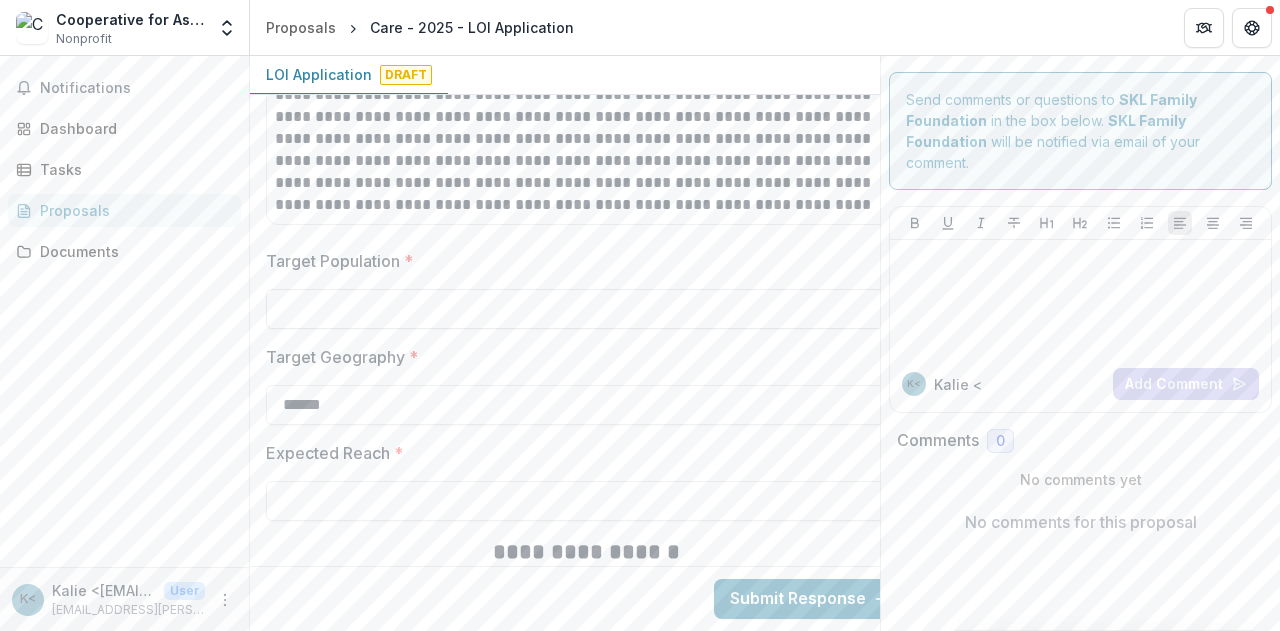 click on "Target Population *" at bounding box center [586, 309] 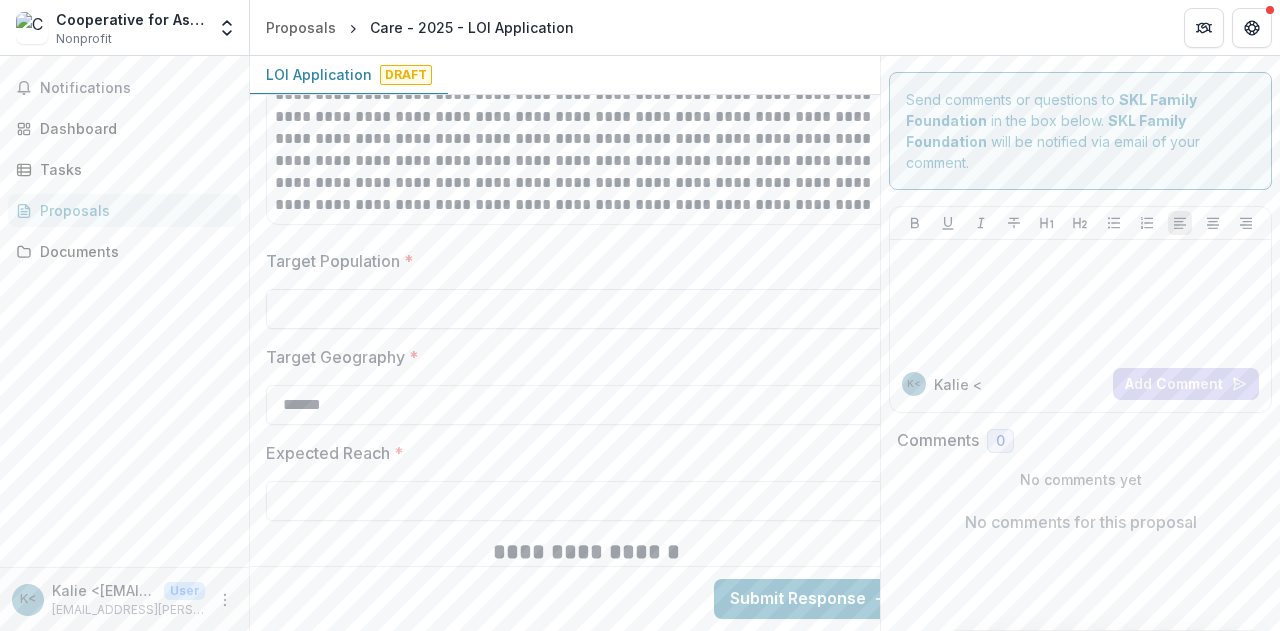 click on "Target Population *" at bounding box center (586, 309) 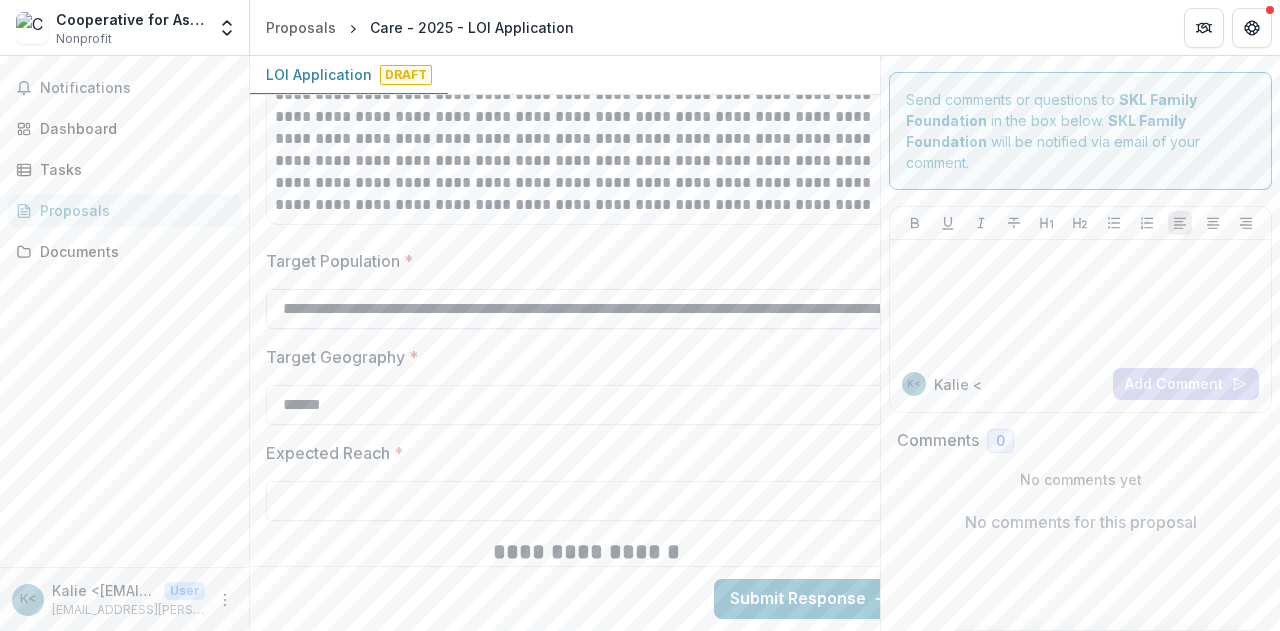 scroll, scrollTop: 0, scrollLeft: 2282, axis: horizontal 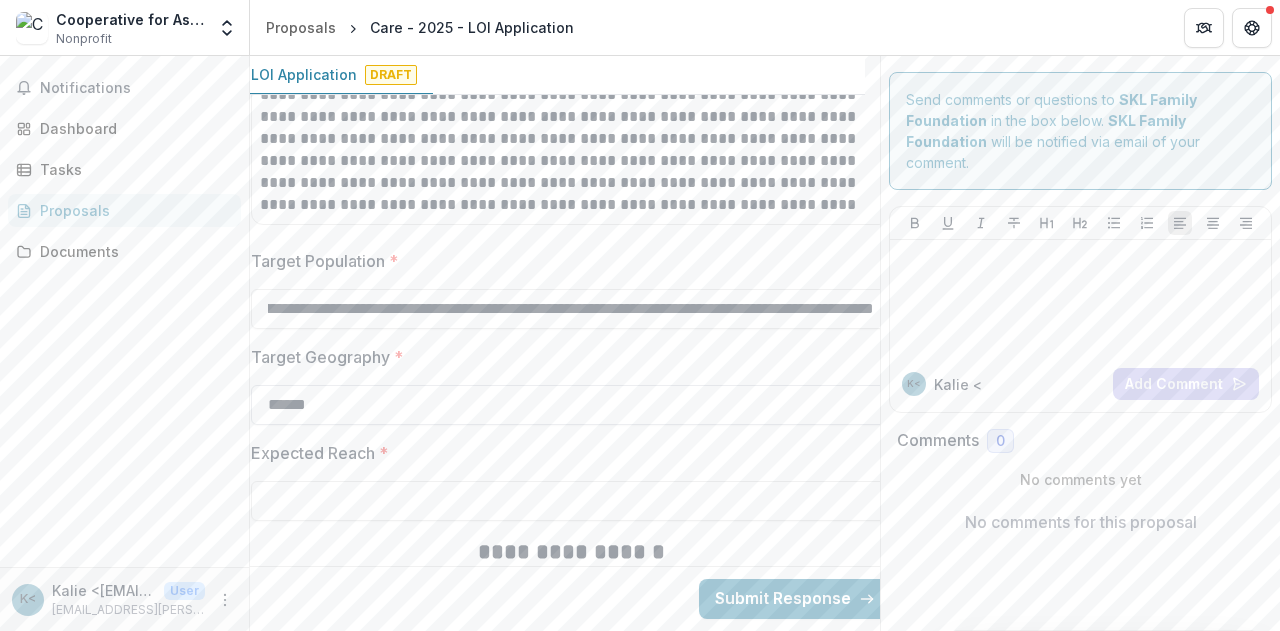 type on "**********" 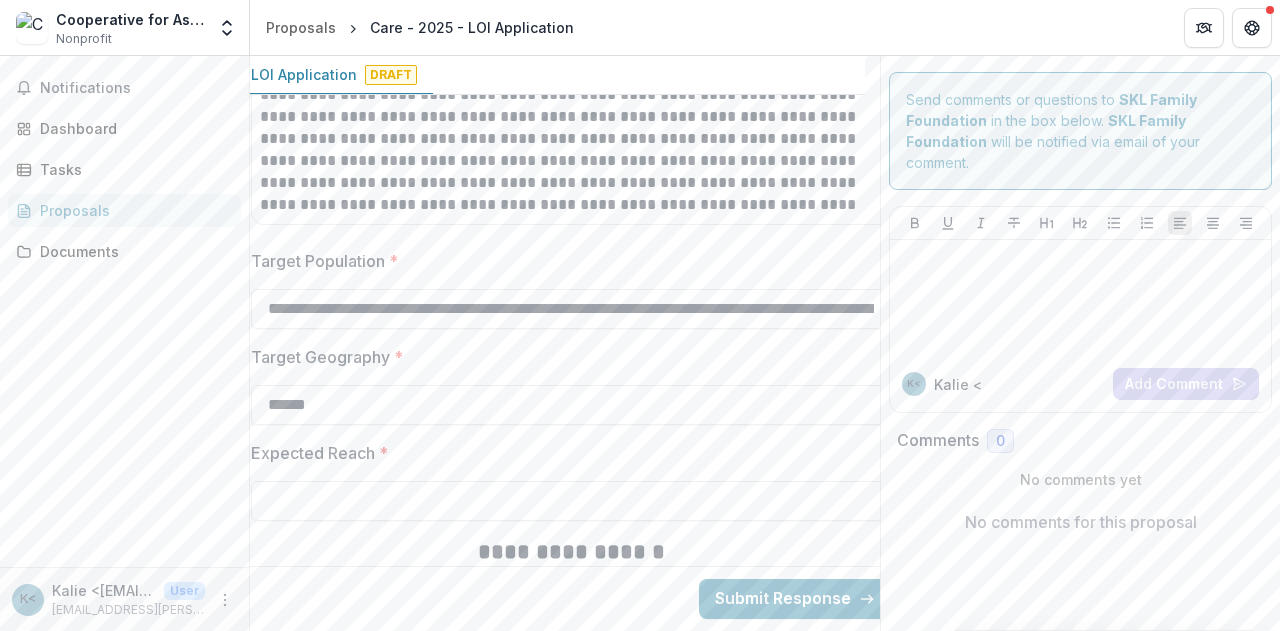 drag, startPoint x: 335, startPoint y: 397, endPoint x: 212, endPoint y: 385, distance: 123.58398 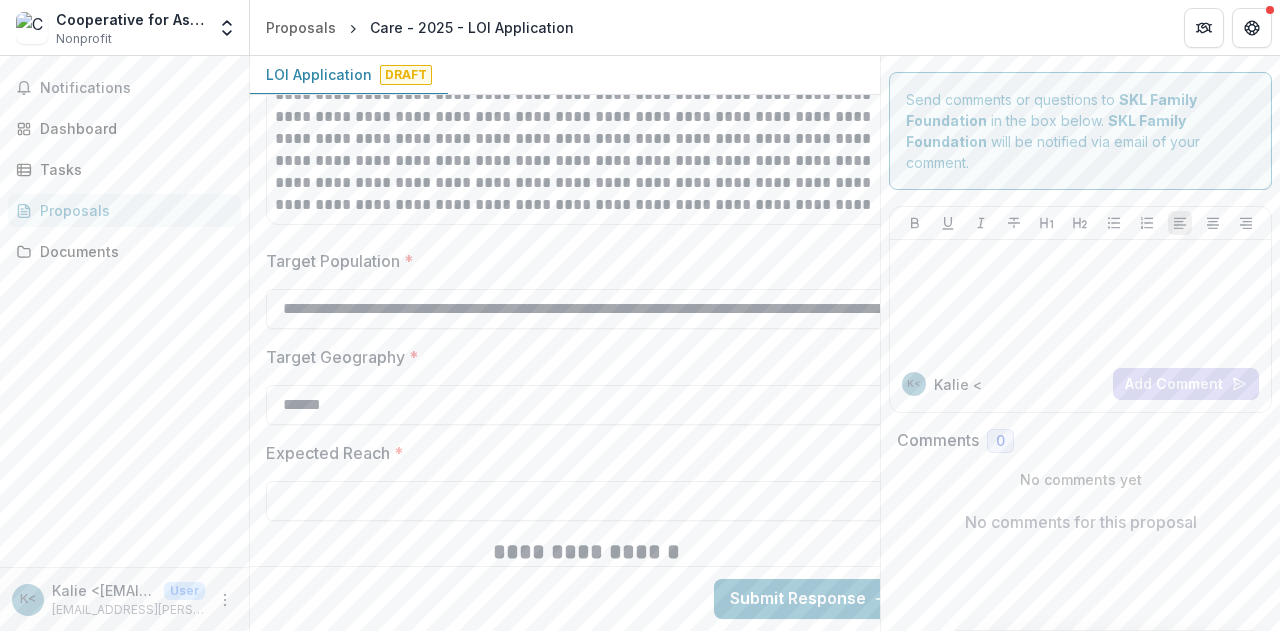 paste on "**********" 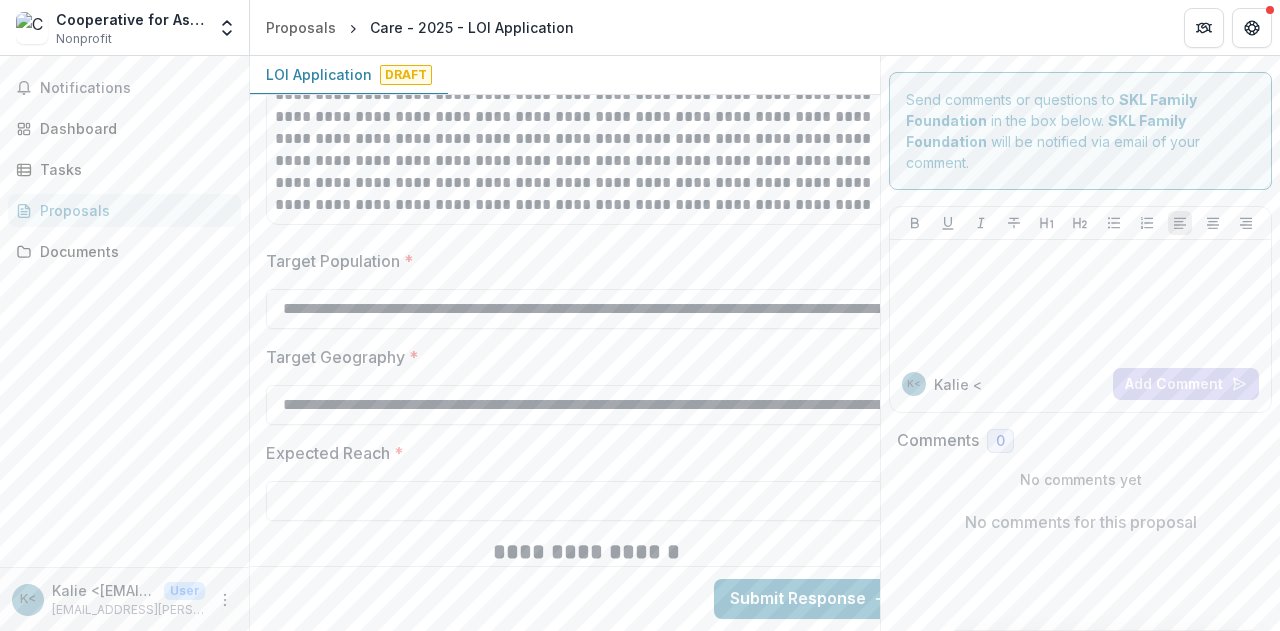 scroll, scrollTop: 0, scrollLeft: 1320, axis: horizontal 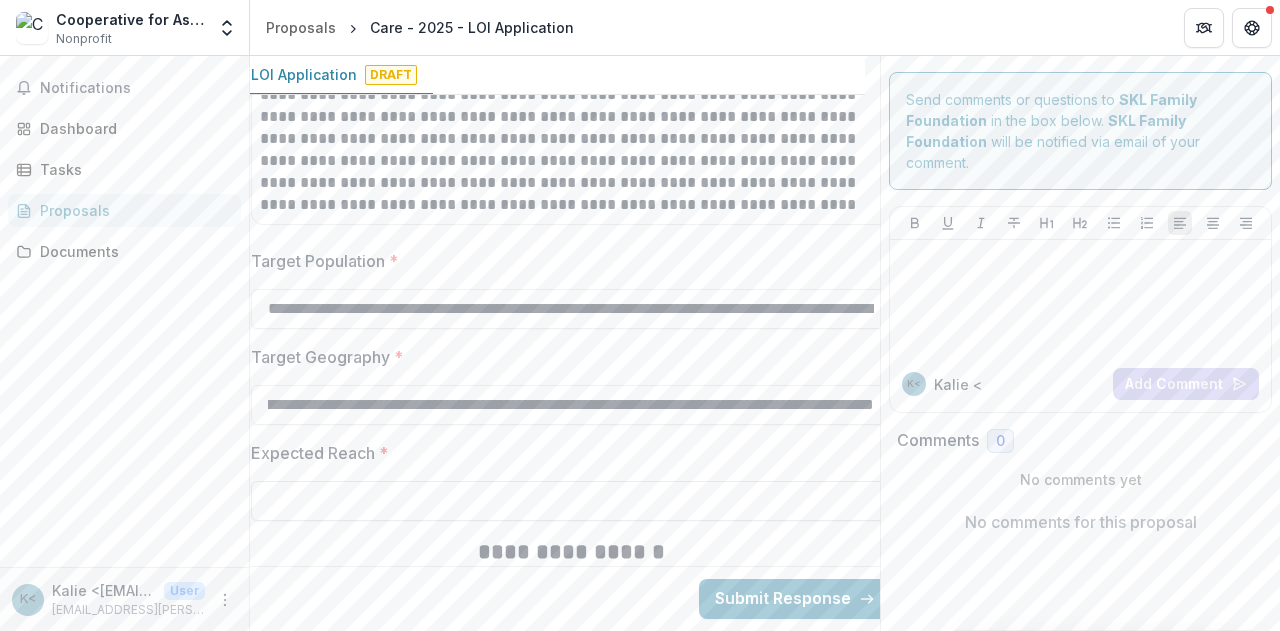 type on "**********" 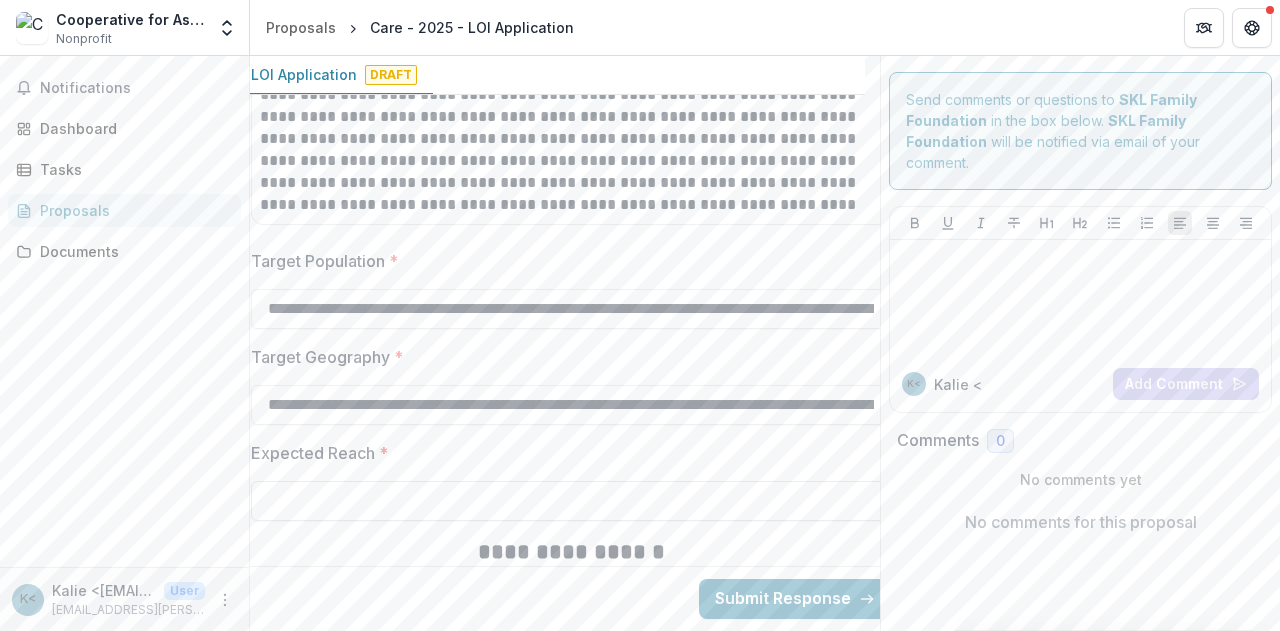 click on "Expected Reach *" at bounding box center [571, 501] 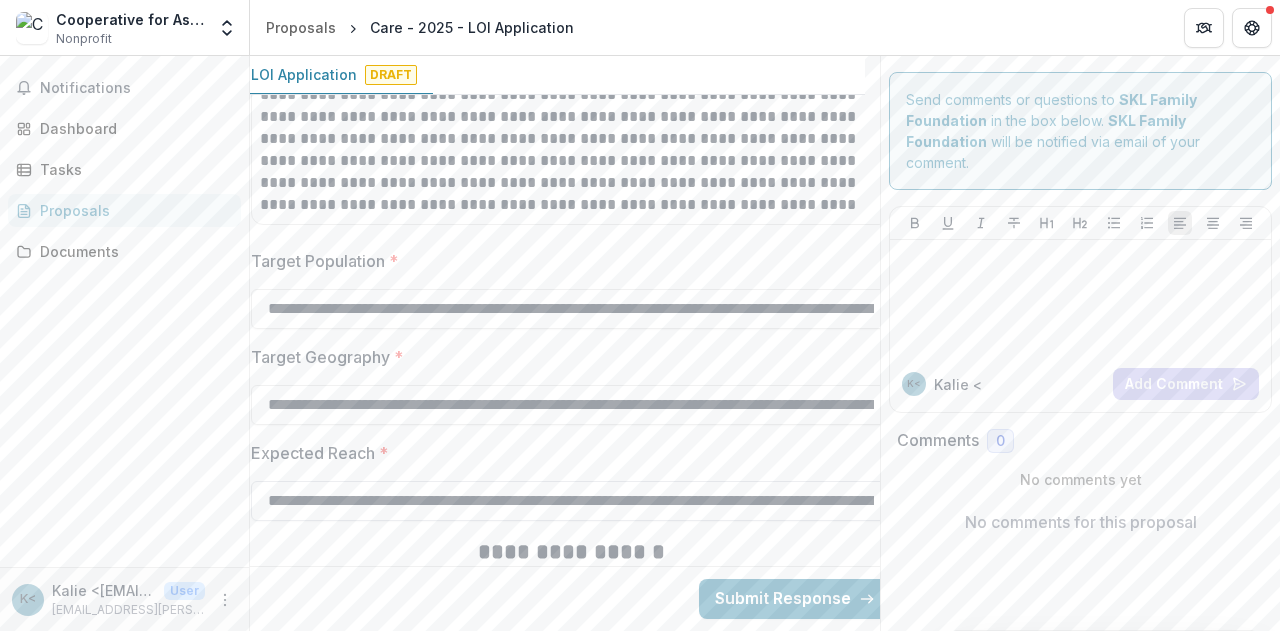 scroll, scrollTop: 0, scrollLeft: 675, axis: horizontal 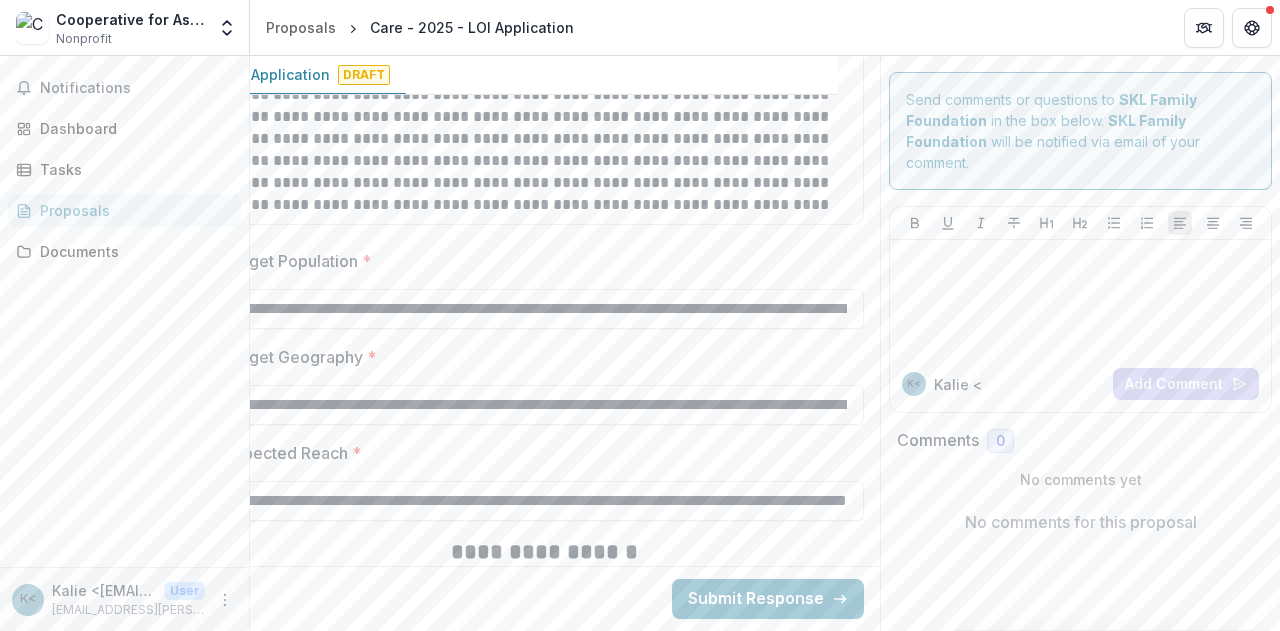 drag, startPoint x: 434, startPoint y: 492, endPoint x: 999, endPoint y: 521, distance: 565.7438 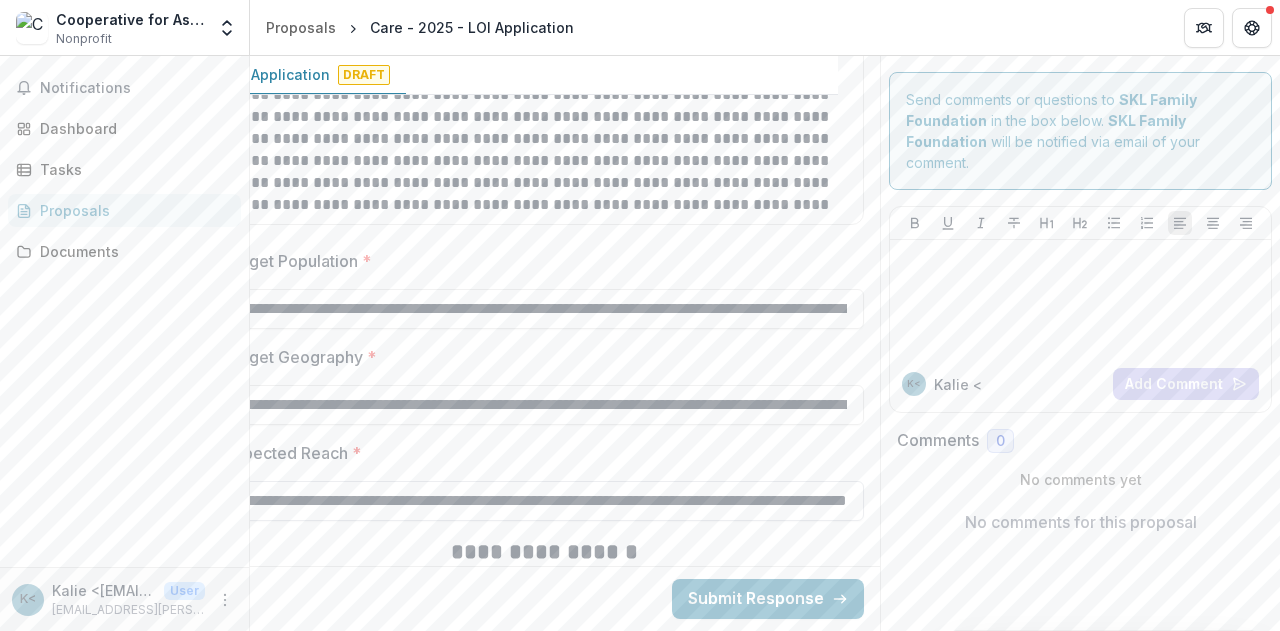 click on "**********" at bounding box center [544, 501] 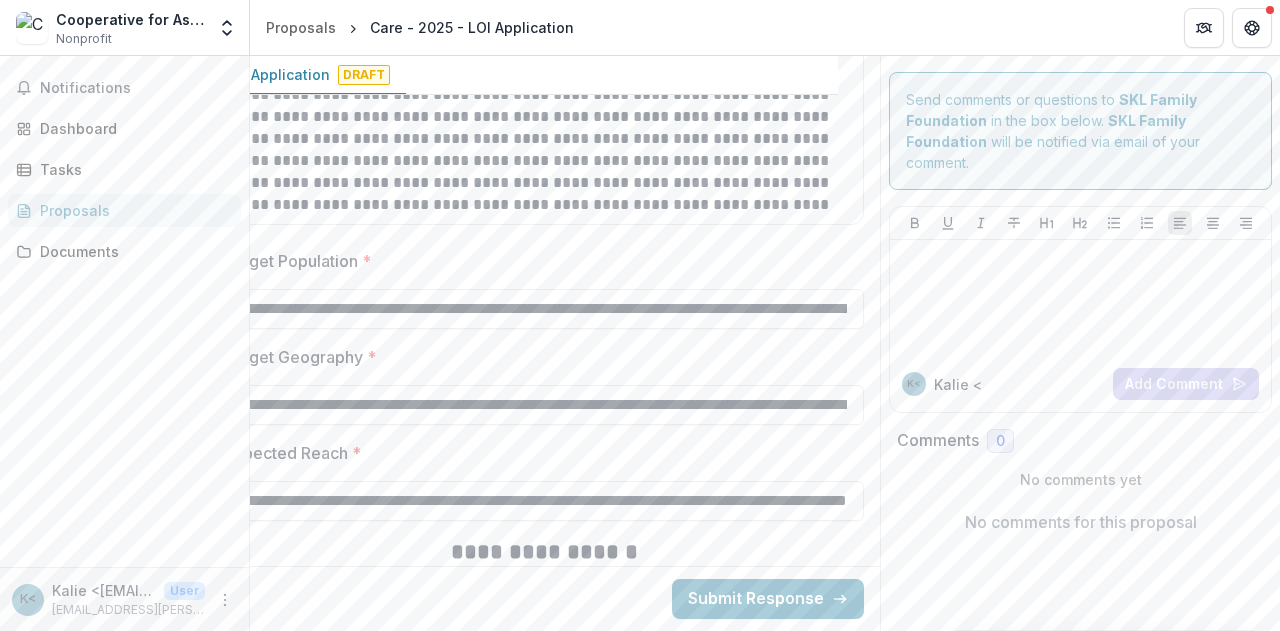 scroll, scrollTop: 0, scrollLeft: 0, axis: both 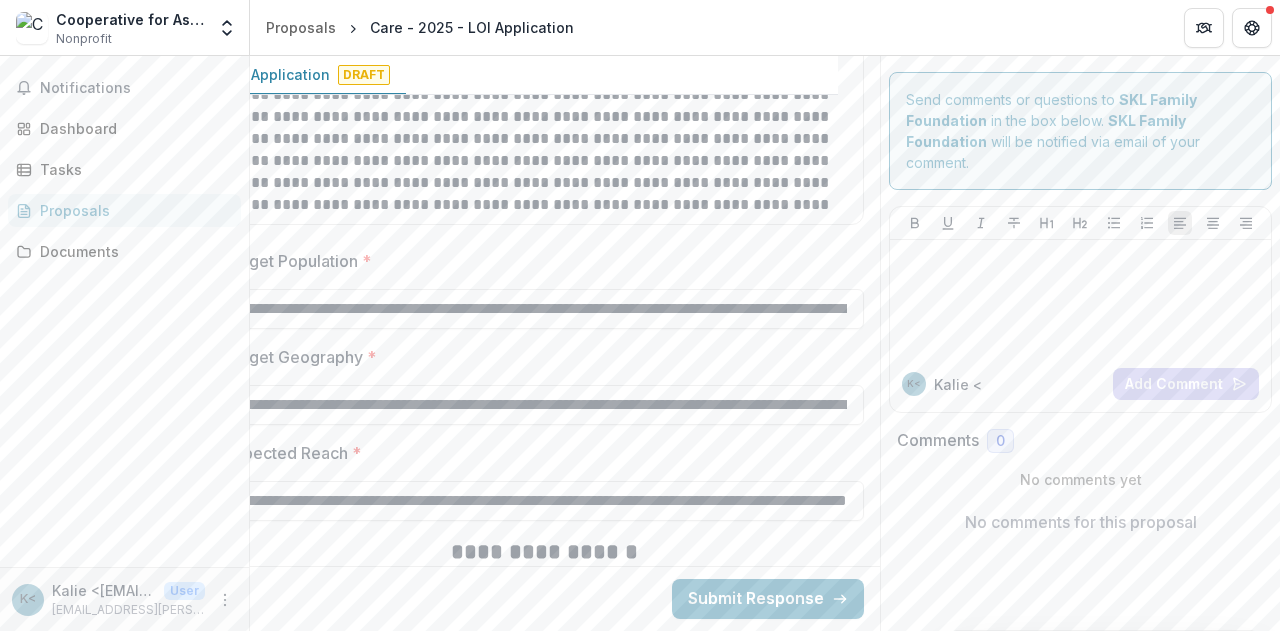 drag, startPoint x: 697, startPoint y: 500, endPoint x: 898, endPoint y: 495, distance: 201.06218 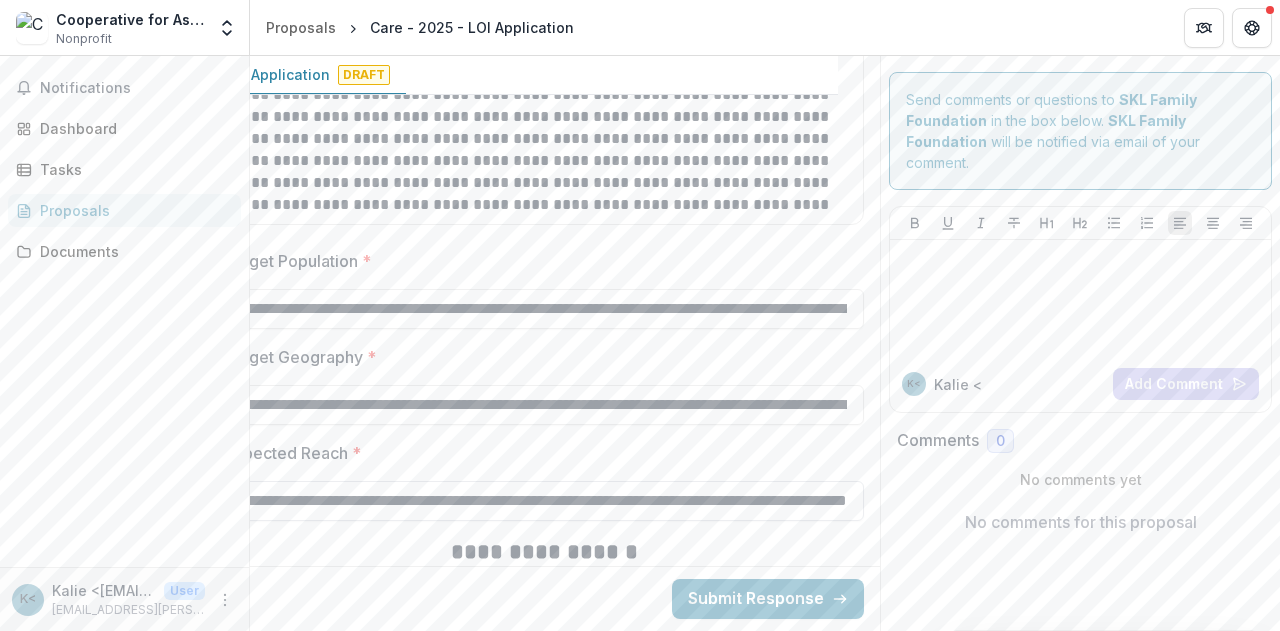 click on "**********" at bounding box center [544, 501] 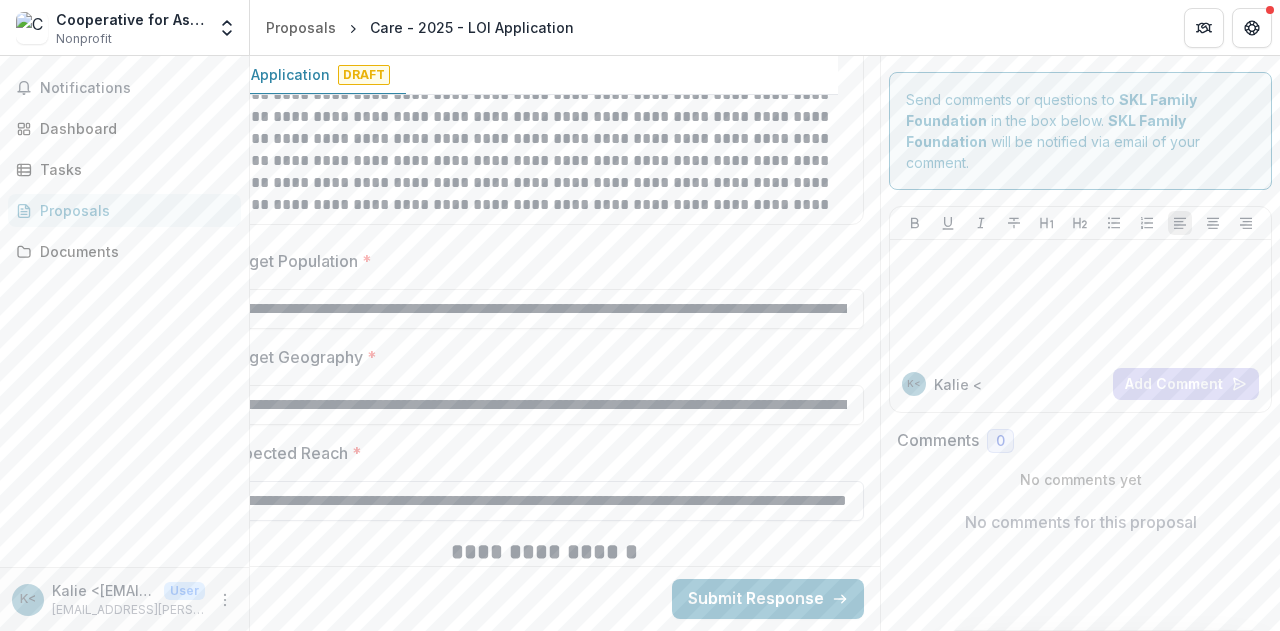 drag, startPoint x: 844, startPoint y: 496, endPoint x: 376, endPoint y: 502, distance: 468.03845 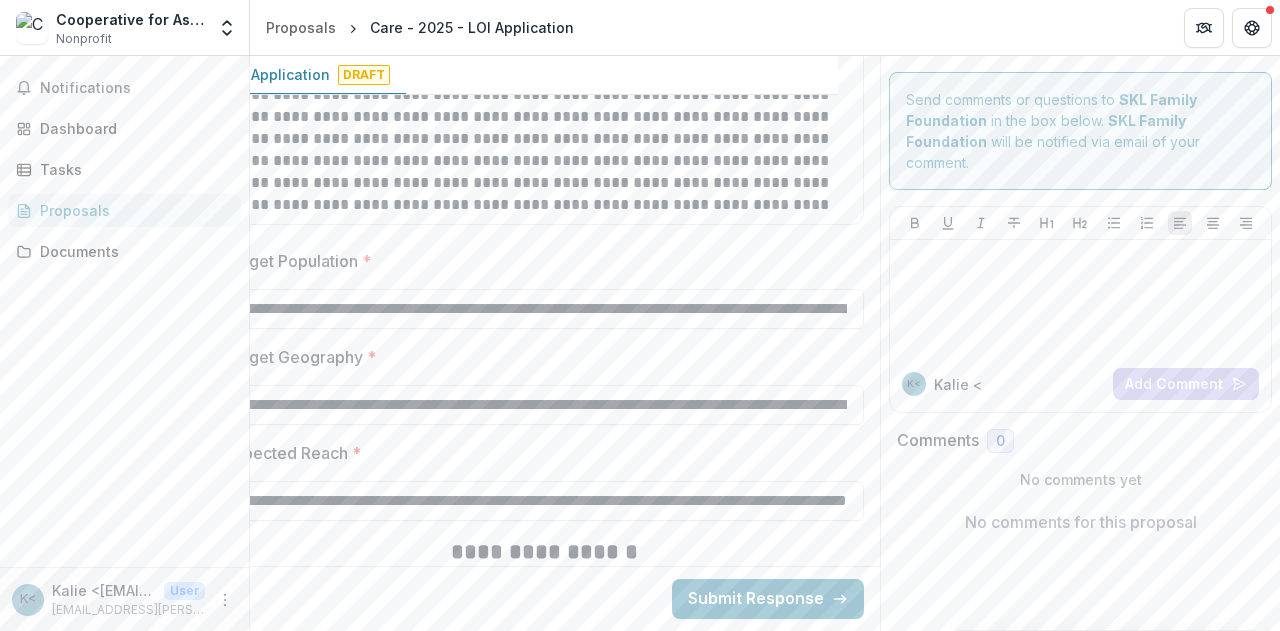 scroll, scrollTop: 0, scrollLeft: 488, axis: horizontal 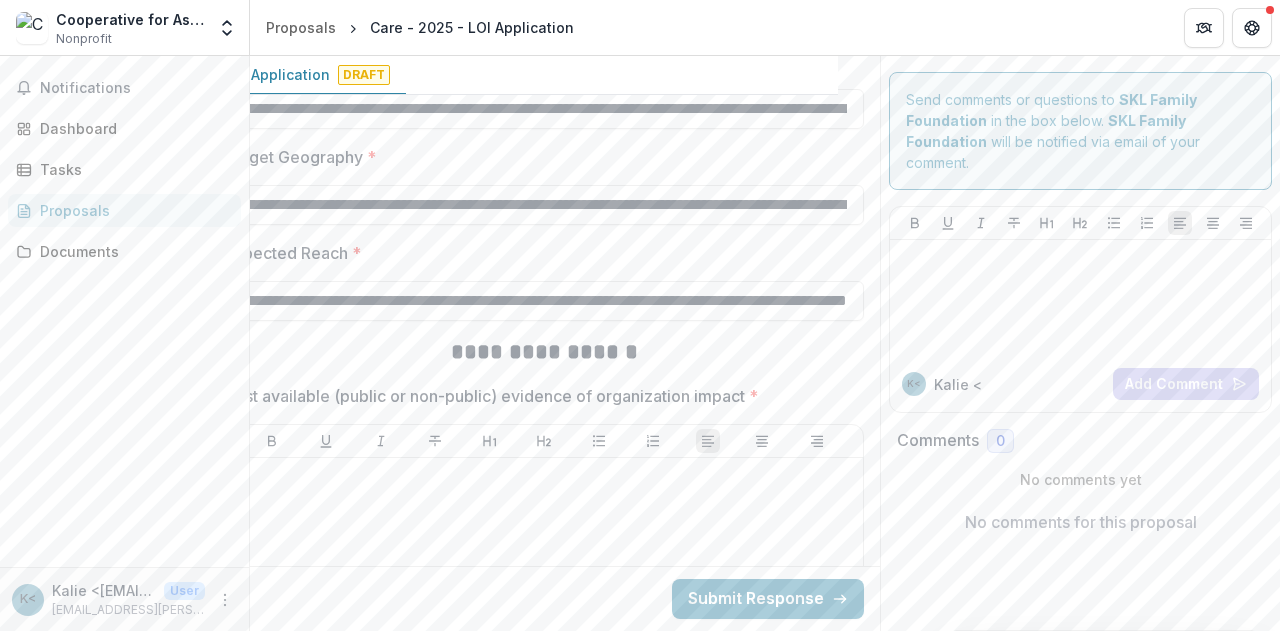 type on "**********" 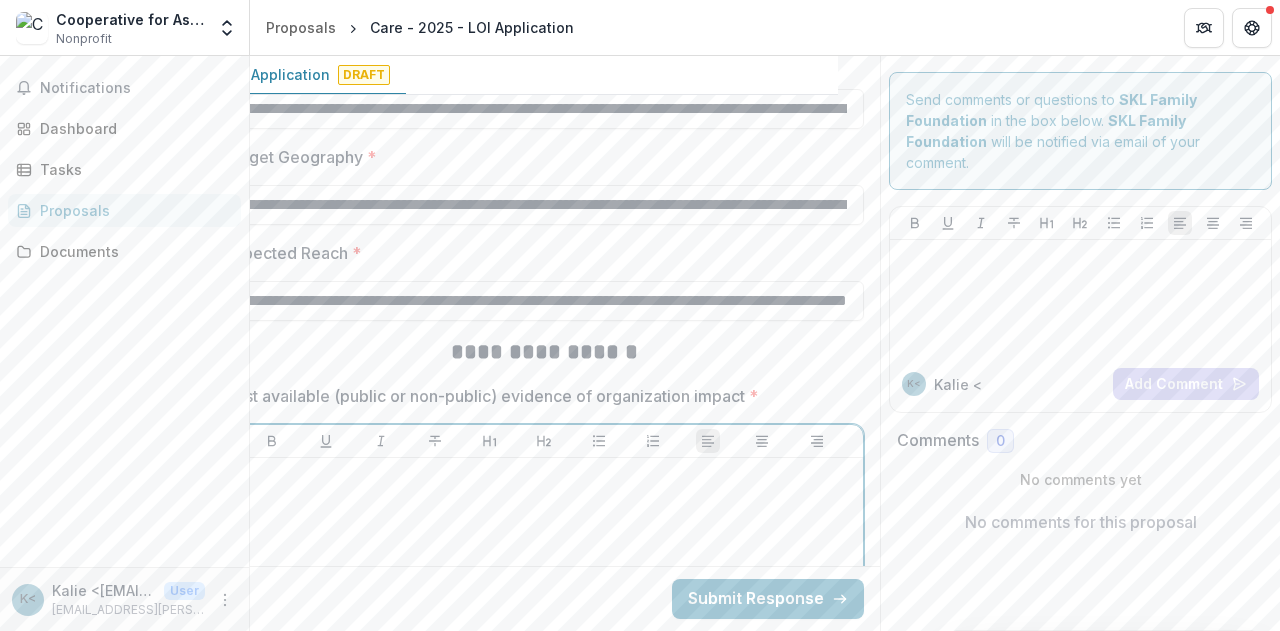 click at bounding box center (544, 616) 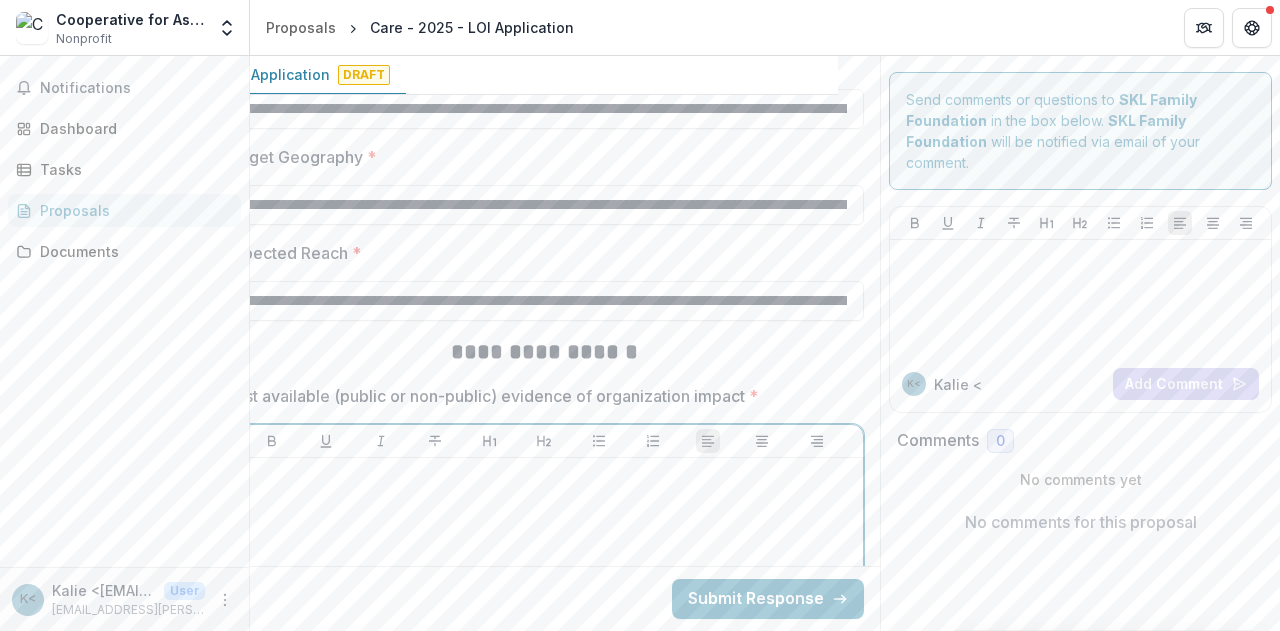 scroll, scrollTop: 4030, scrollLeft: 20, axis: both 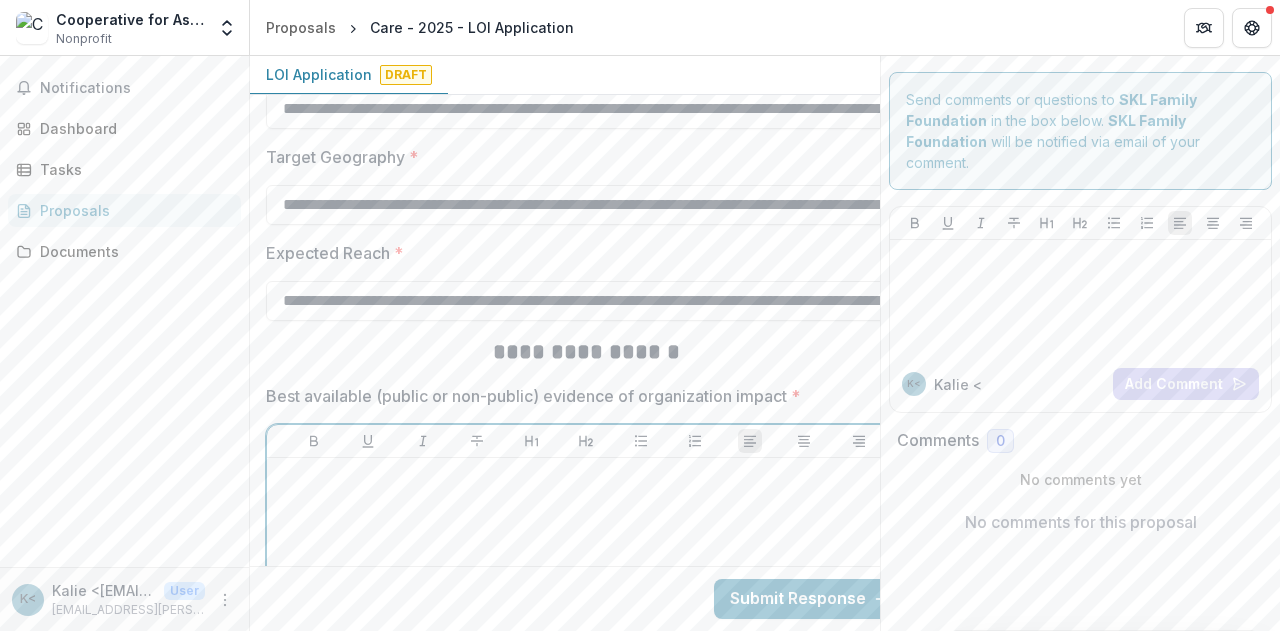 click at bounding box center [586, 477] 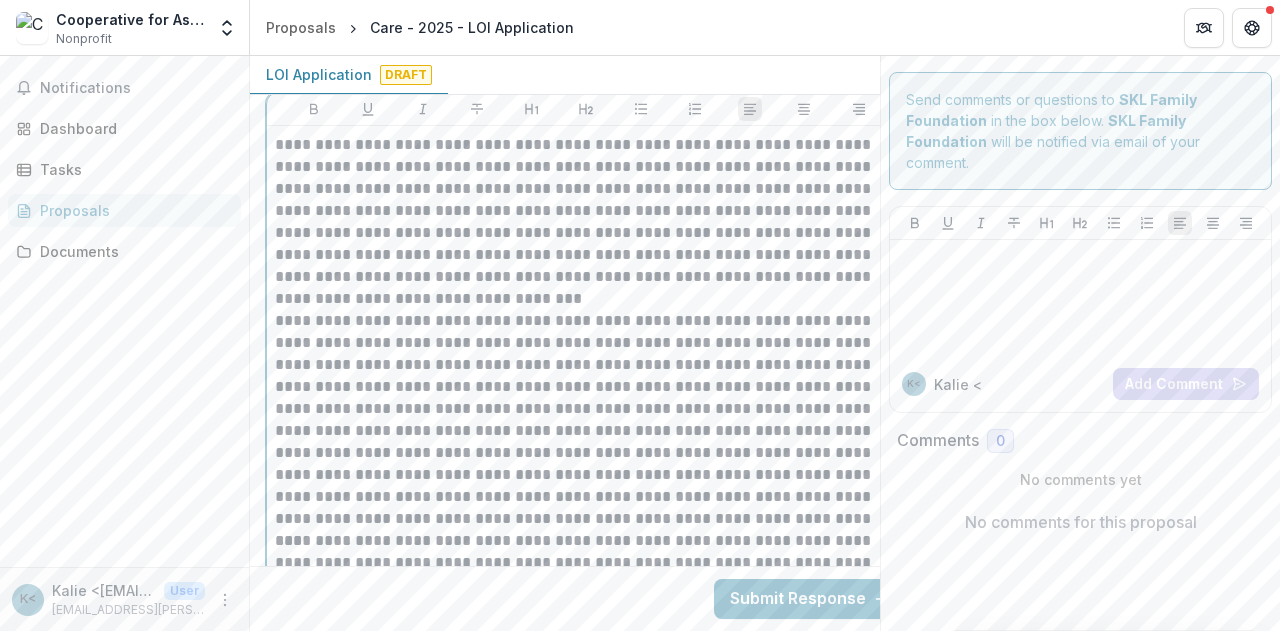 click on "**********" at bounding box center [586, 222] 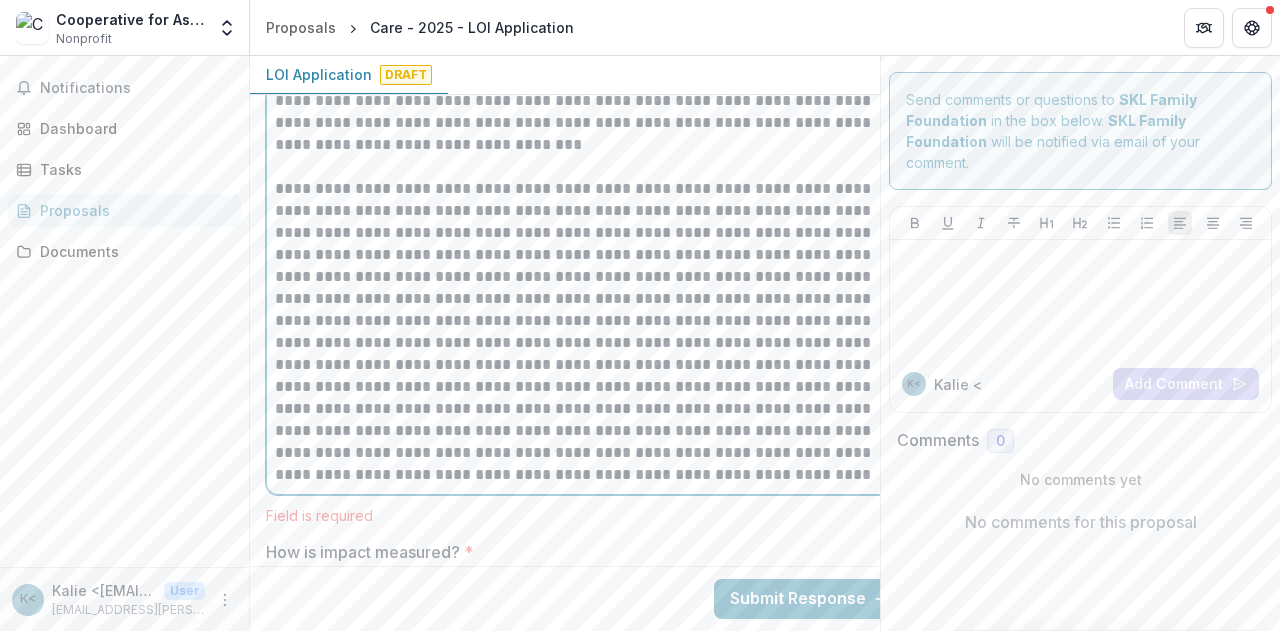 scroll, scrollTop: 4562, scrollLeft: 0, axis: vertical 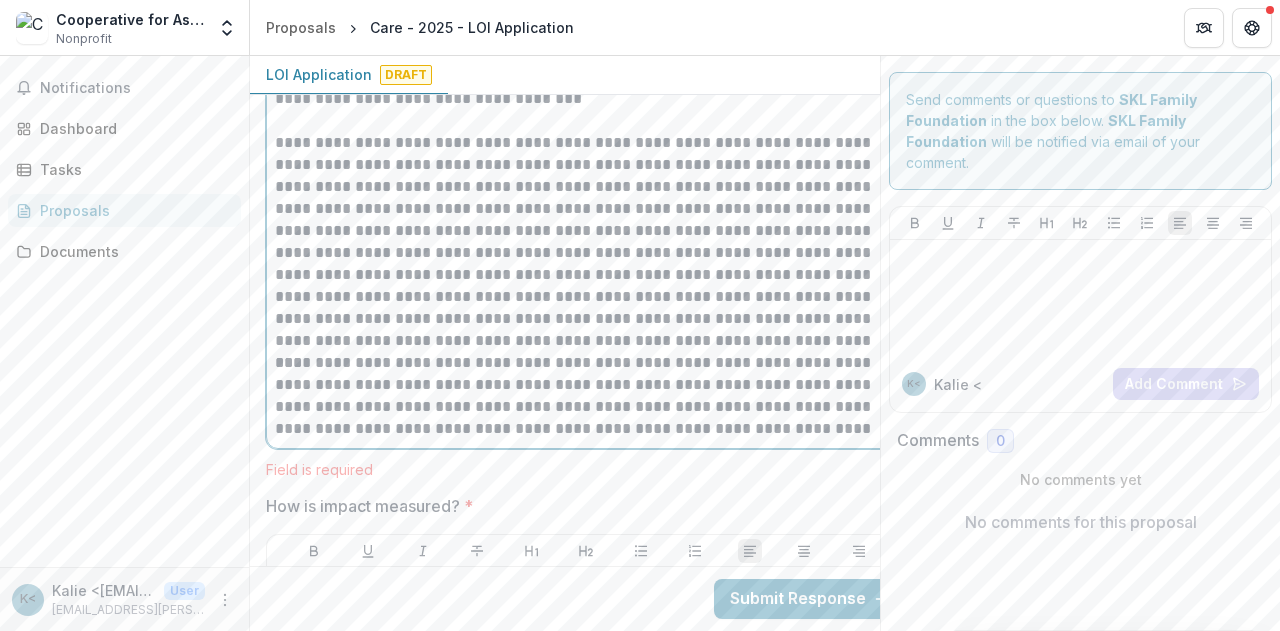 click on "**********" at bounding box center (586, 242) 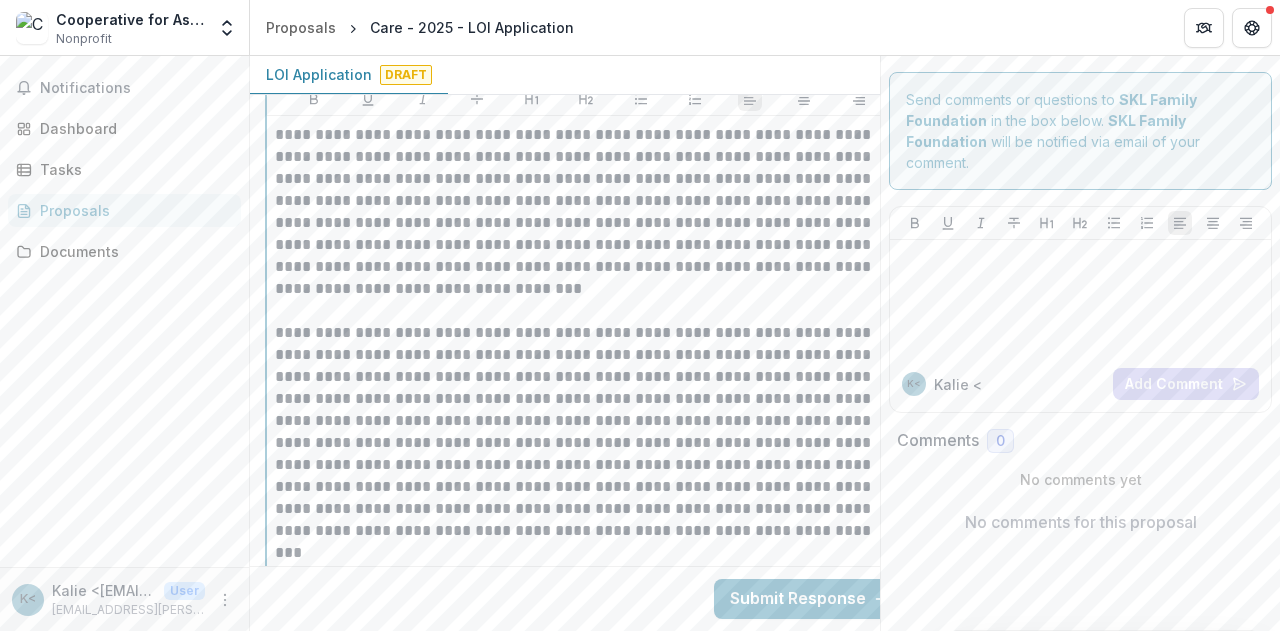 scroll, scrollTop: 4262, scrollLeft: 0, axis: vertical 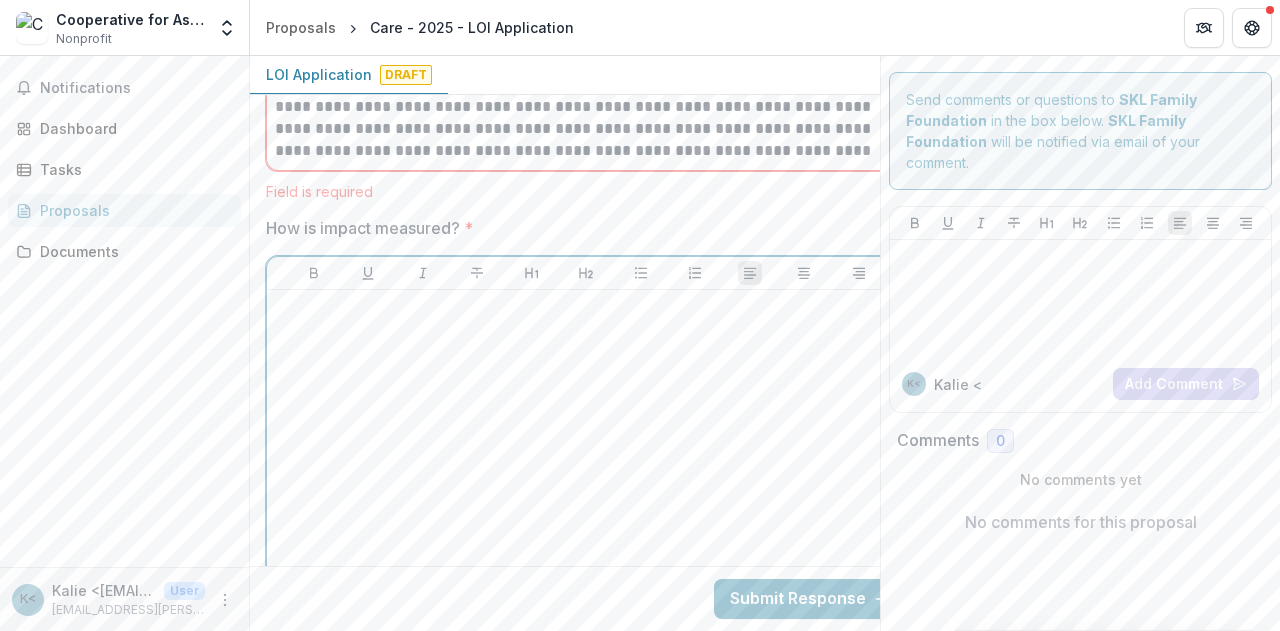 click at bounding box center [586, 448] 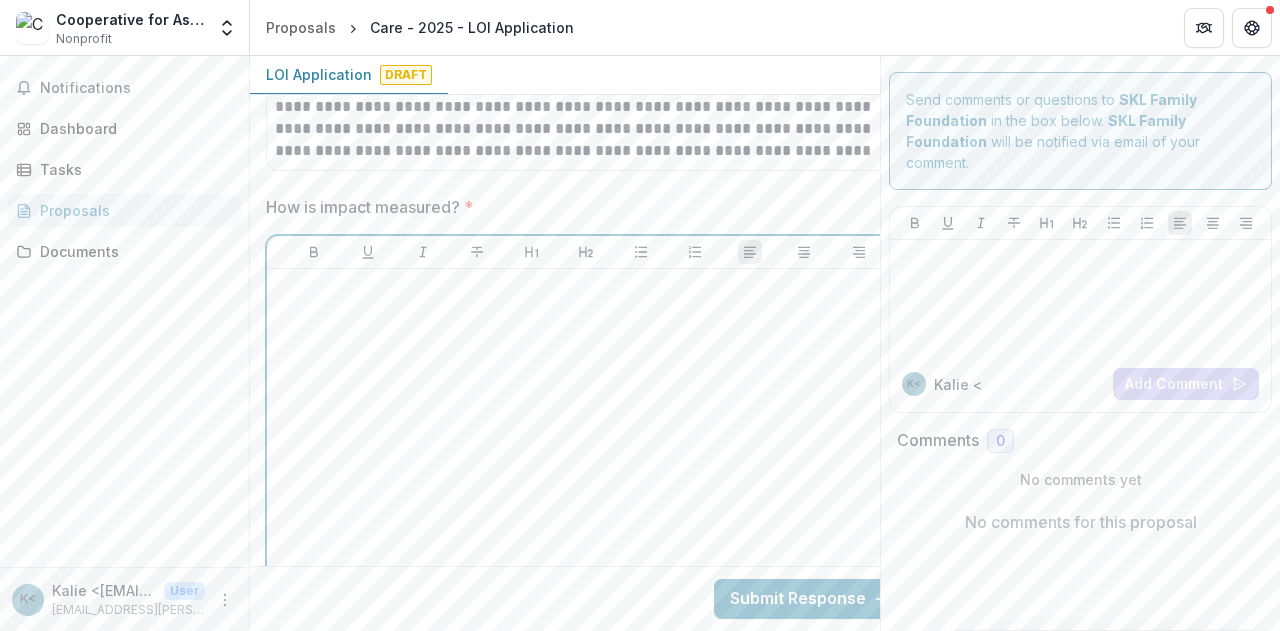 scroll, scrollTop: 4842, scrollLeft: 0, axis: vertical 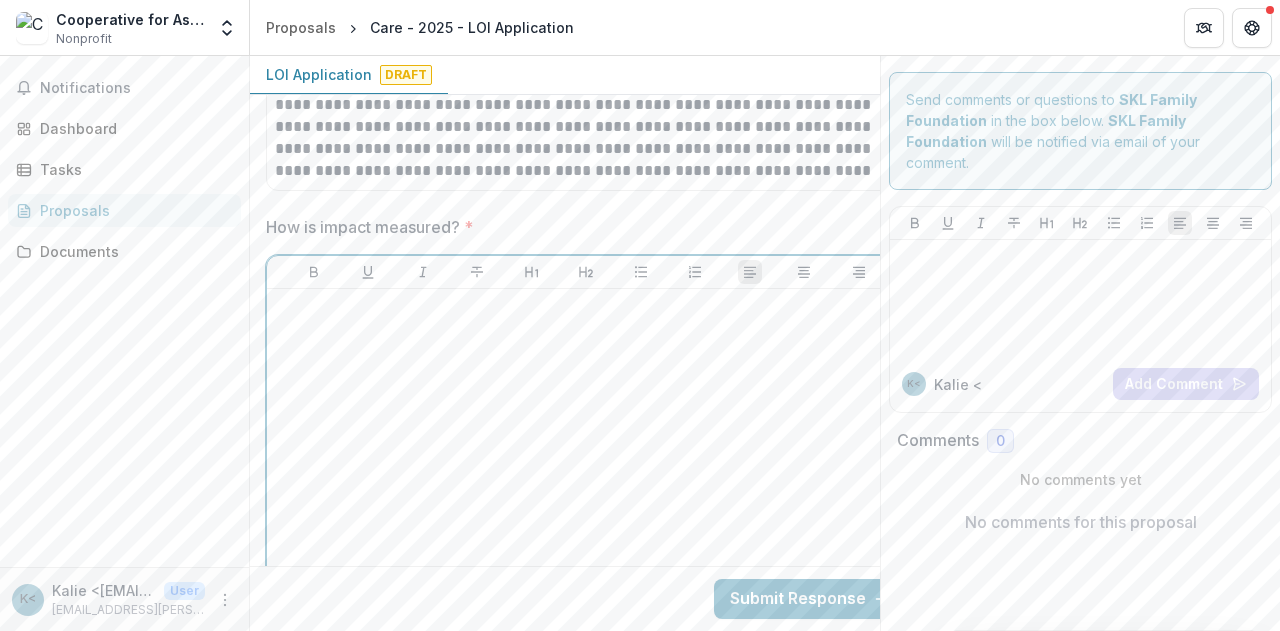 click at bounding box center (586, 447) 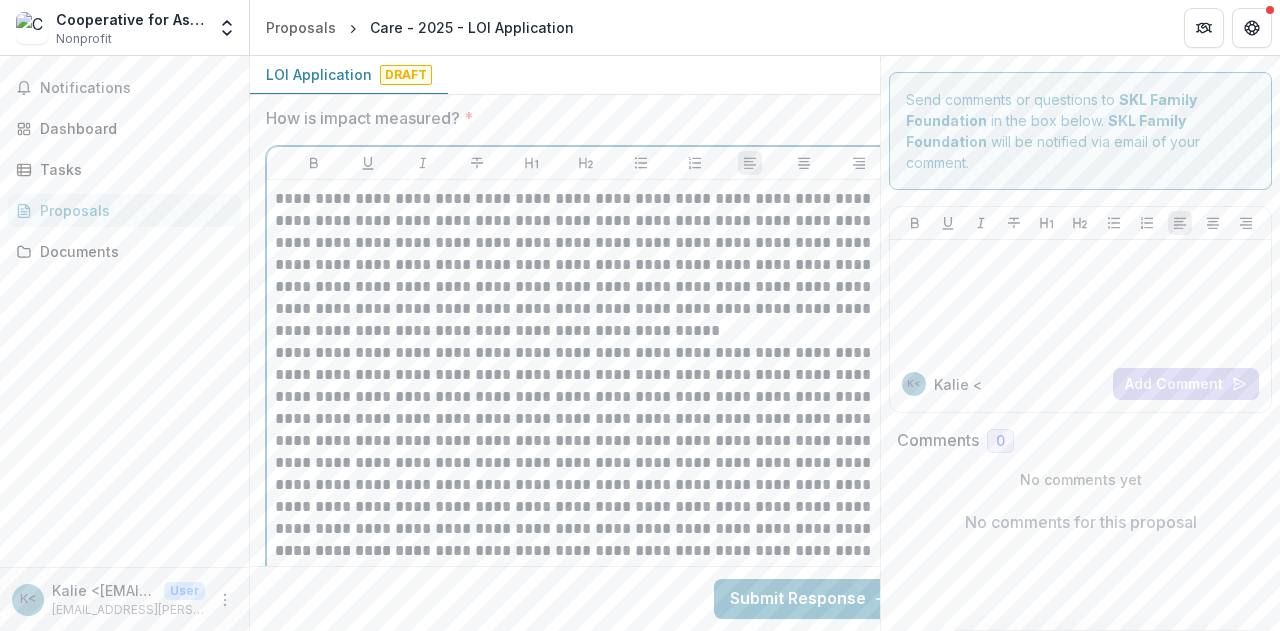 scroll, scrollTop: 4924, scrollLeft: 0, axis: vertical 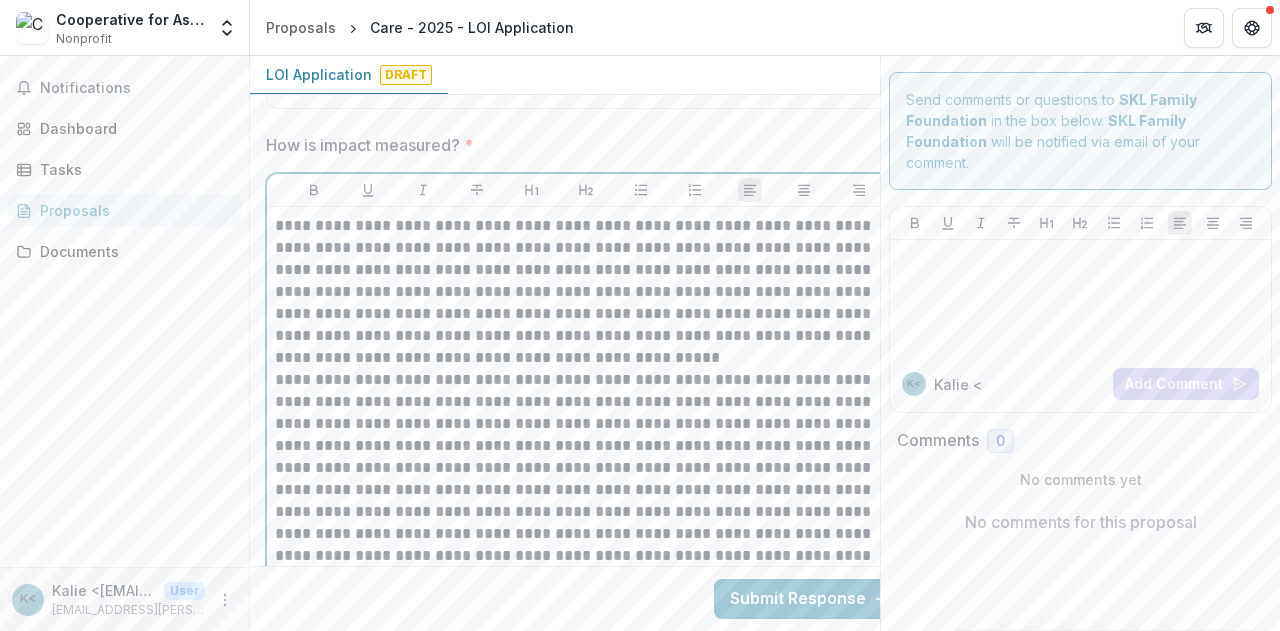 click on "**********" at bounding box center [586, 292] 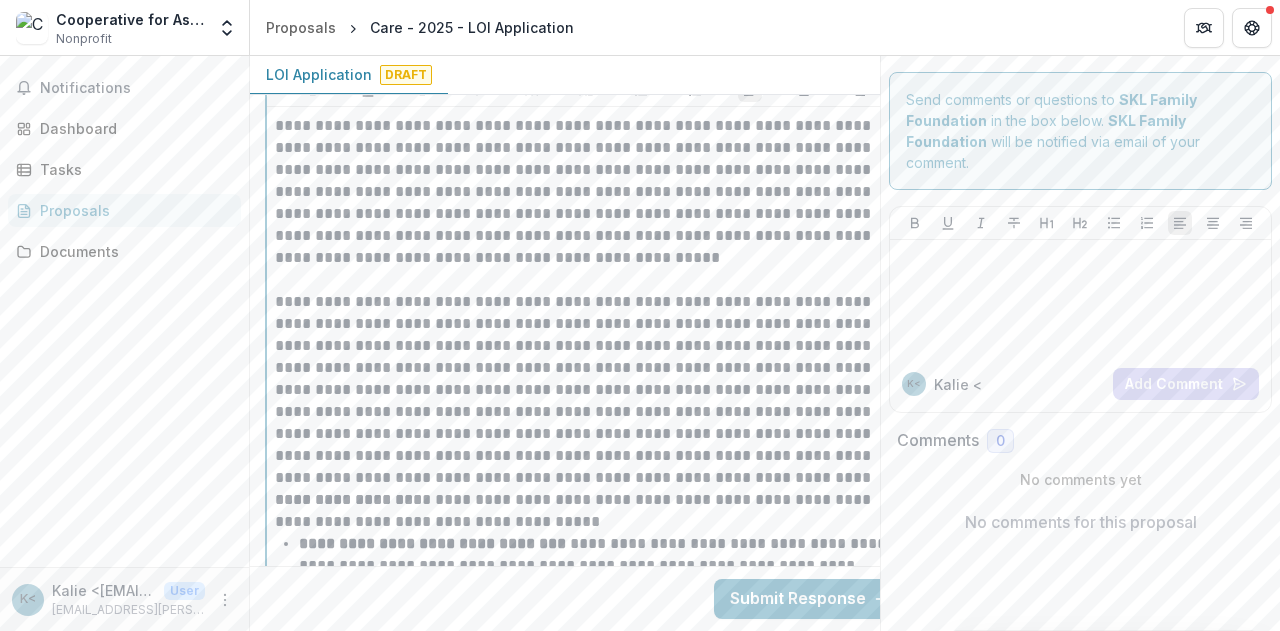 scroll, scrollTop: 5124, scrollLeft: 0, axis: vertical 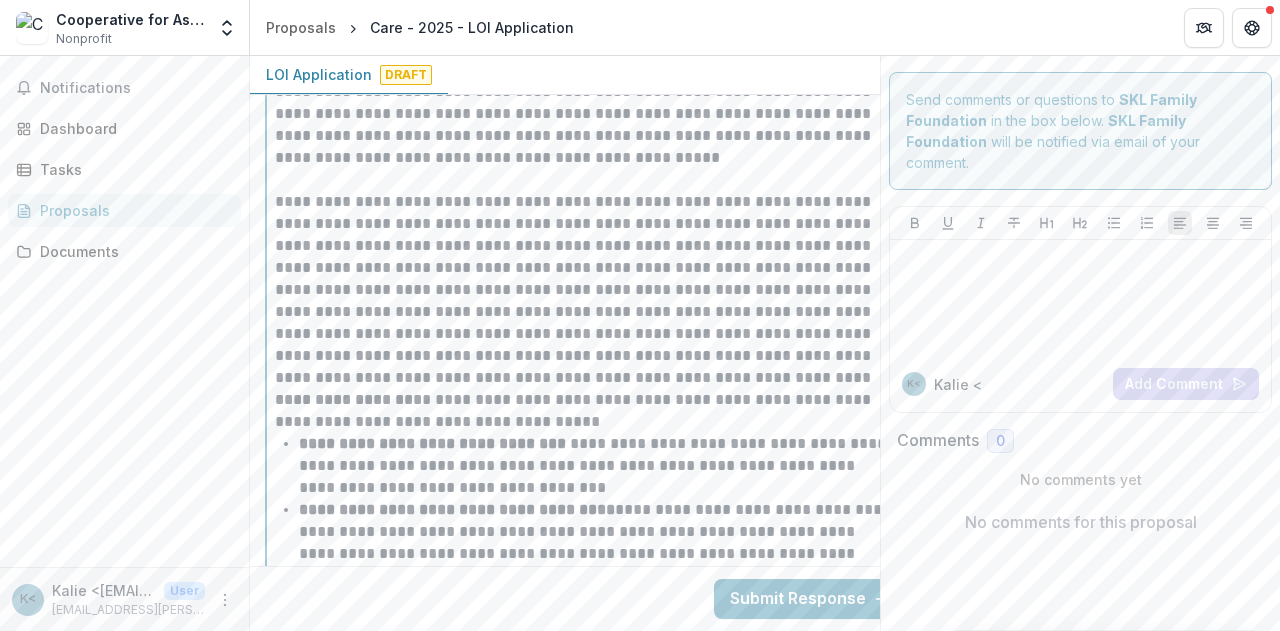 click on "**********" at bounding box center [586, 290] 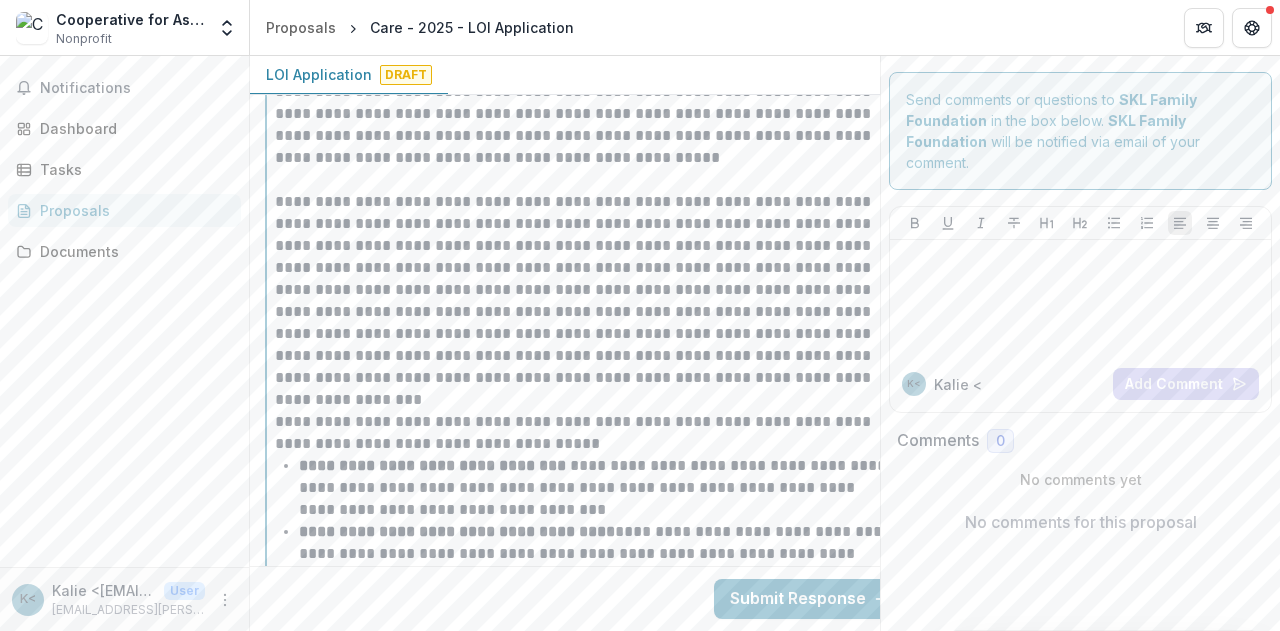 scroll, scrollTop: 5324, scrollLeft: 0, axis: vertical 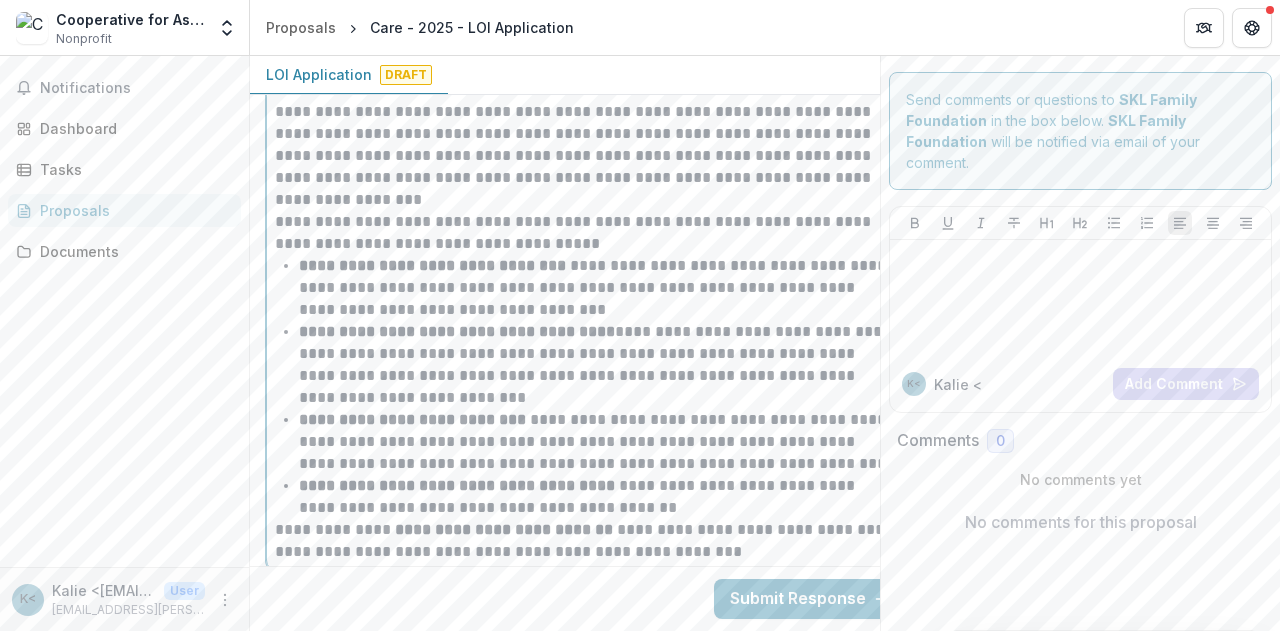 click on "**********" at bounding box center (586, 233) 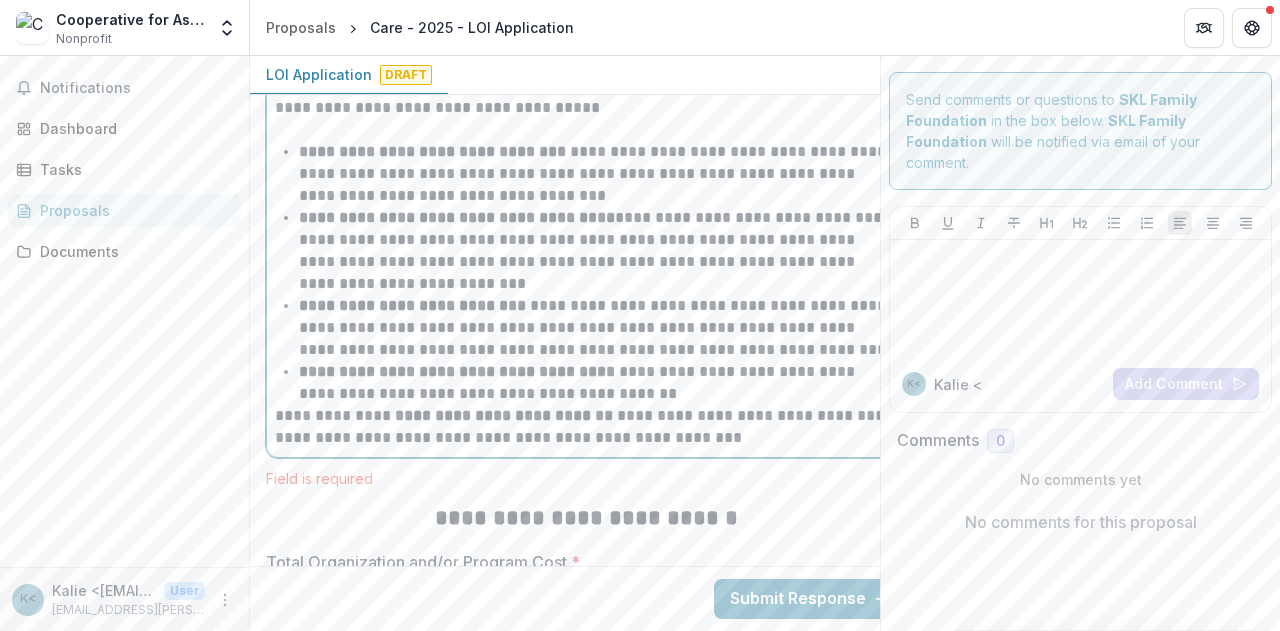 scroll, scrollTop: 5524, scrollLeft: 0, axis: vertical 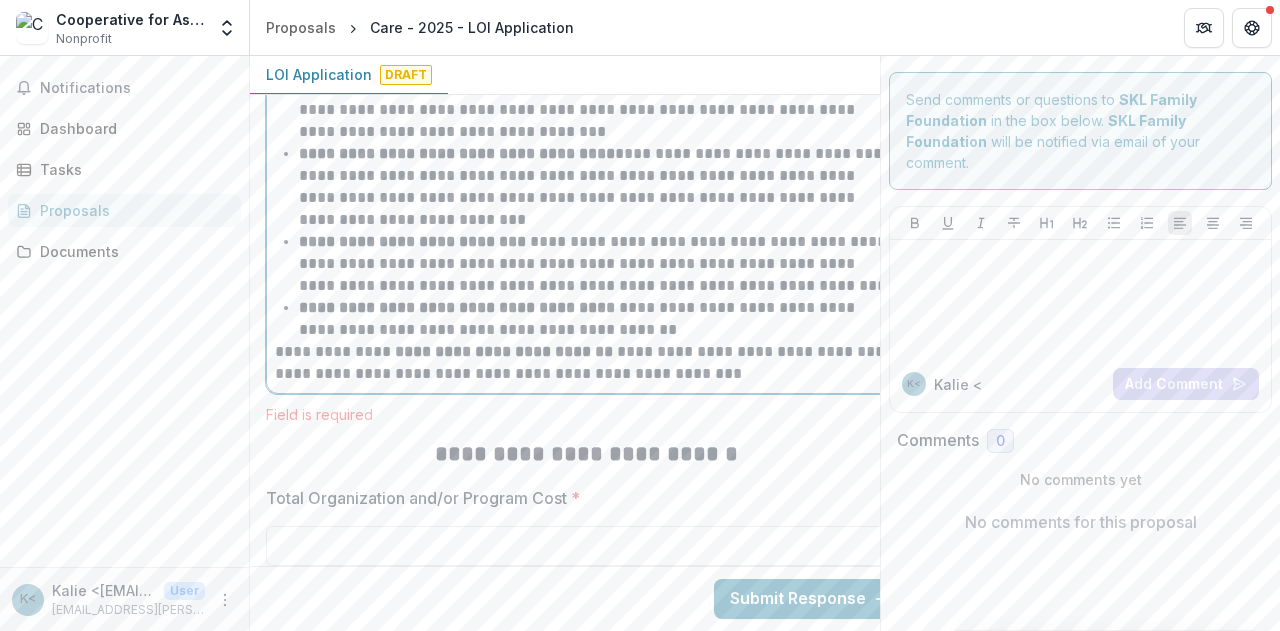 click on "**********" at bounding box center [598, 319] 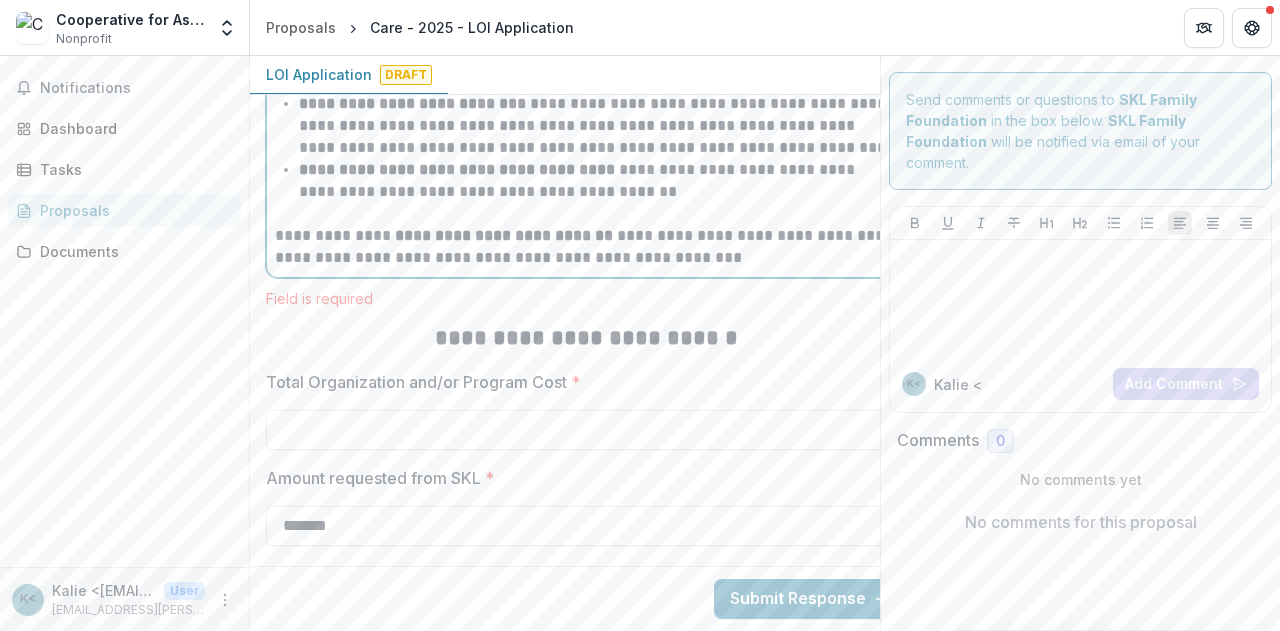 scroll, scrollTop: 5824, scrollLeft: 0, axis: vertical 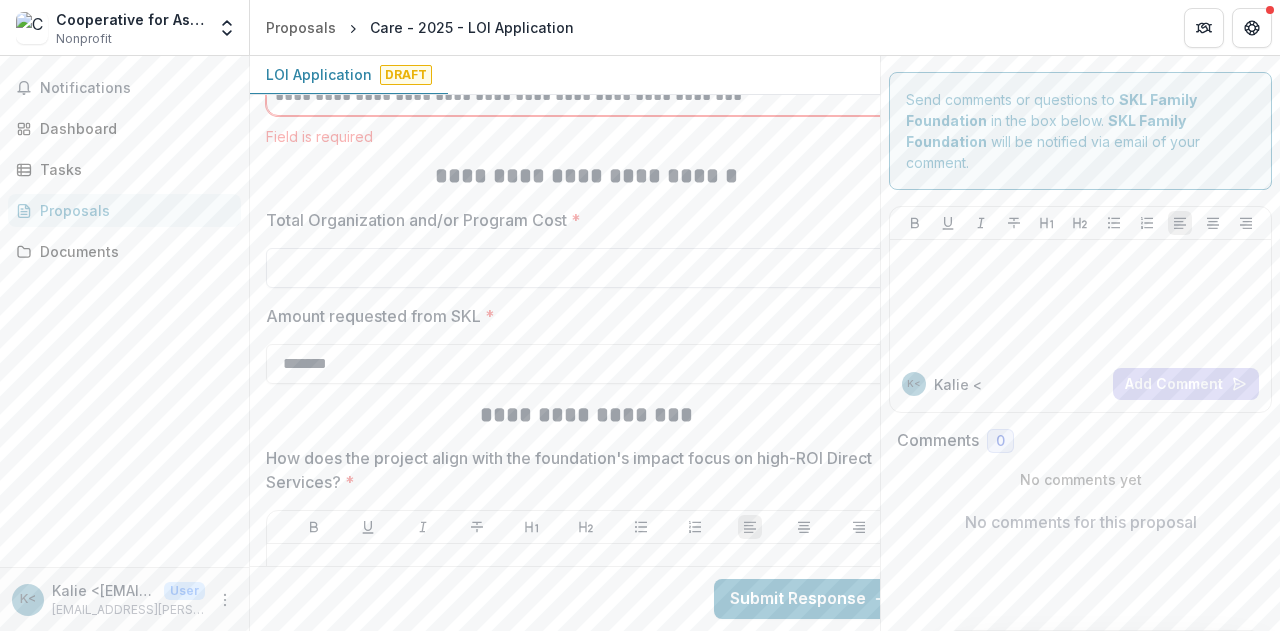 click on "**********" at bounding box center [586, -1523] 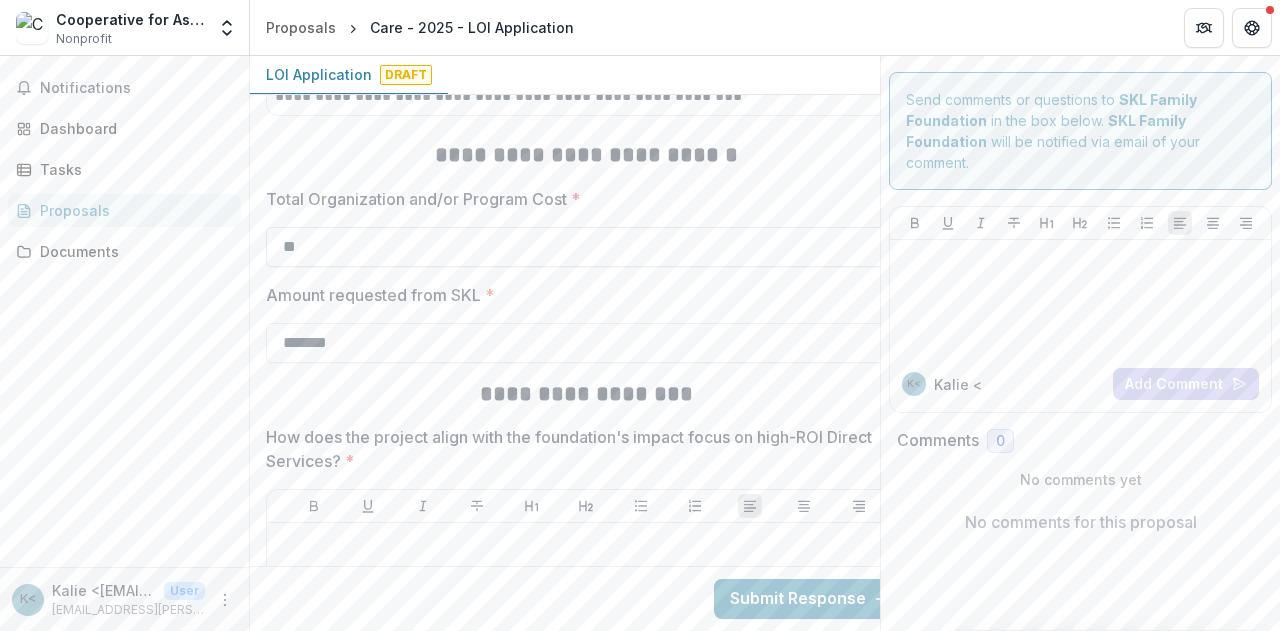click on "**" at bounding box center [586, 247] 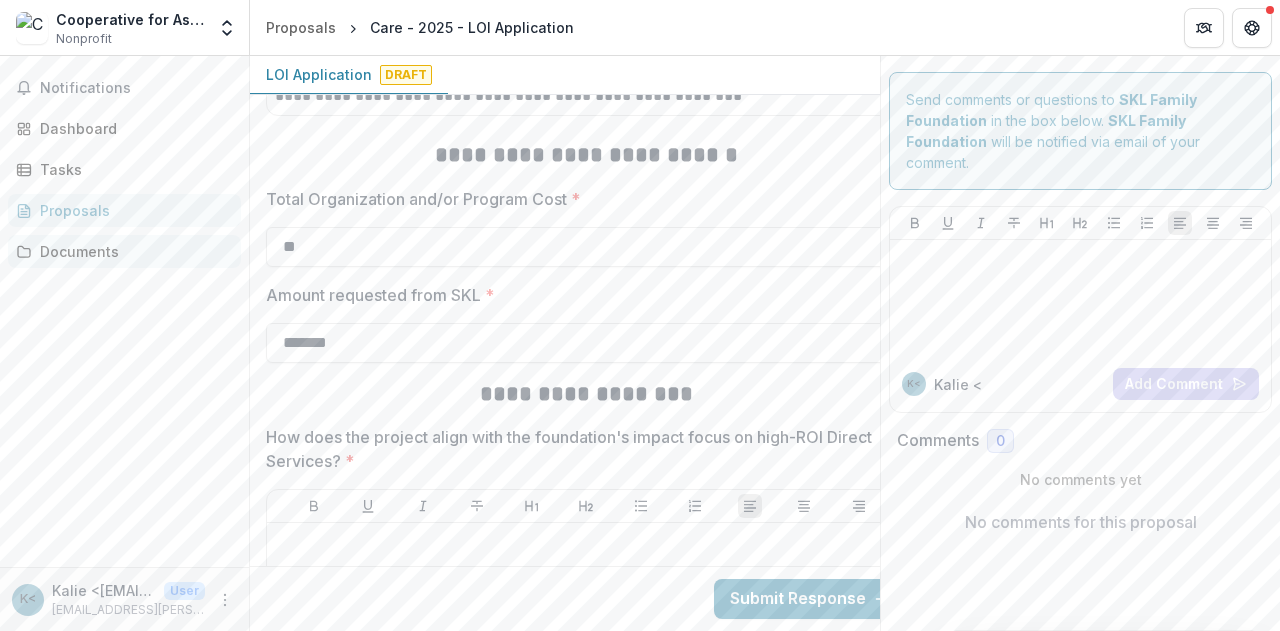 drag, startPoint x: 386, startPoint y: 246, endPoint x: 209, endPoint y: 240, distance: 177.10167 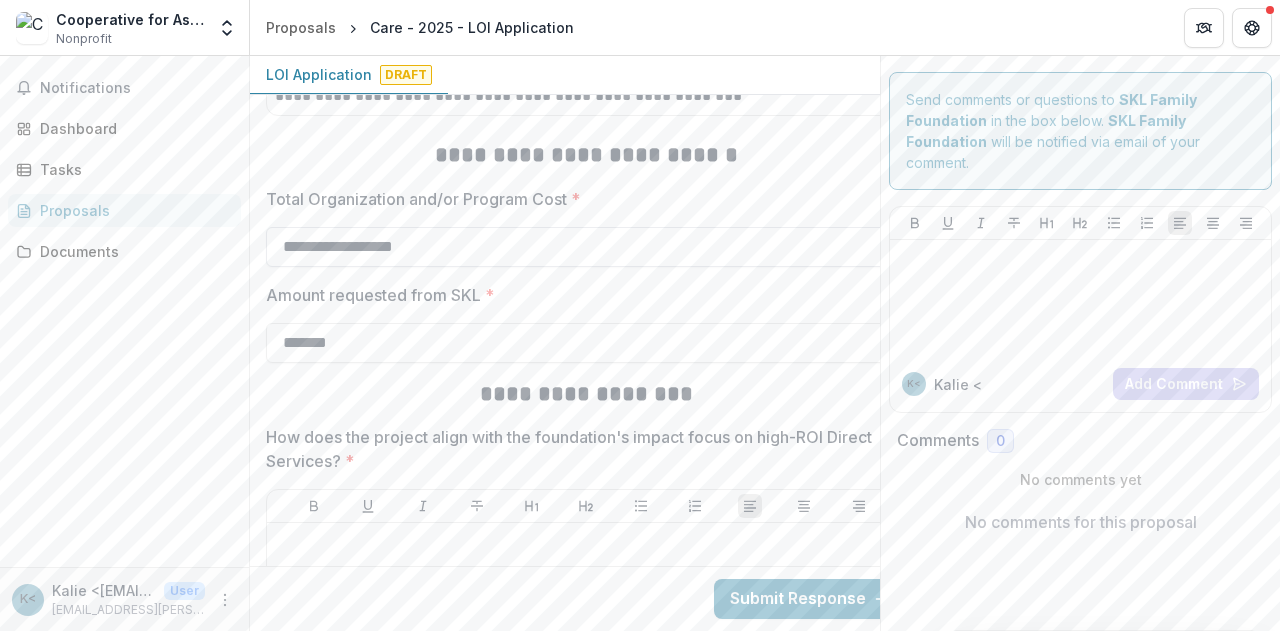click on "**********" at bounding box center [586, 247] 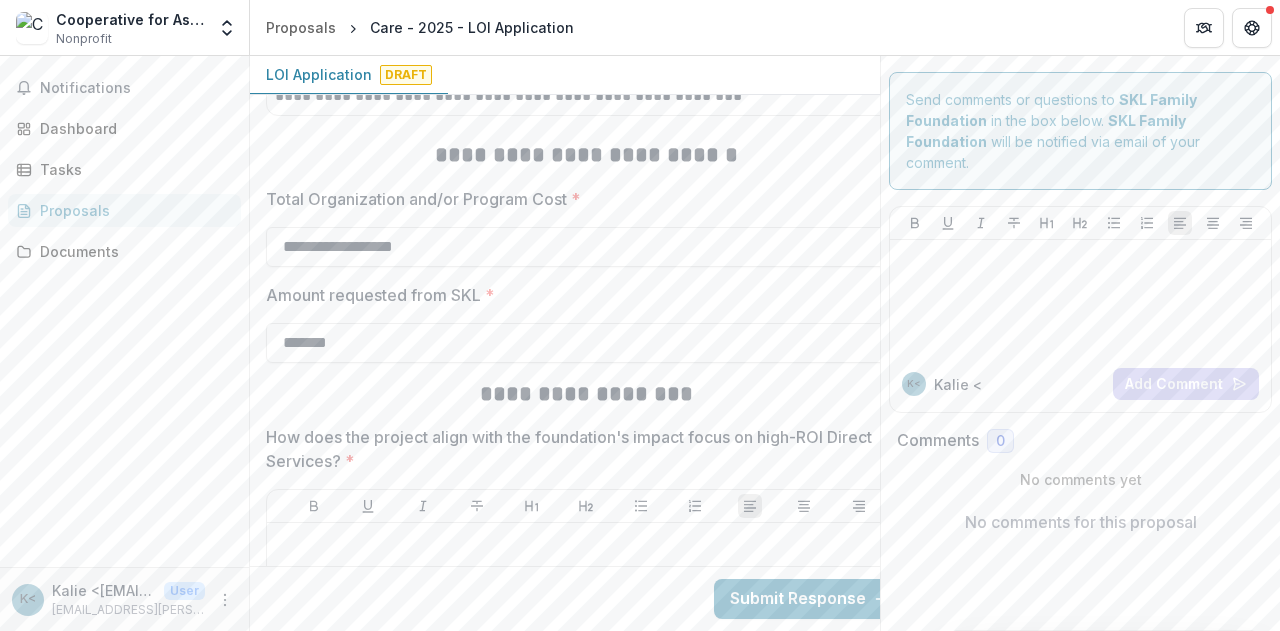 drag, startPoint x: 340, startPoint y: 236, endPoint x: 260, endPoint y: 237, distance: 80.00625 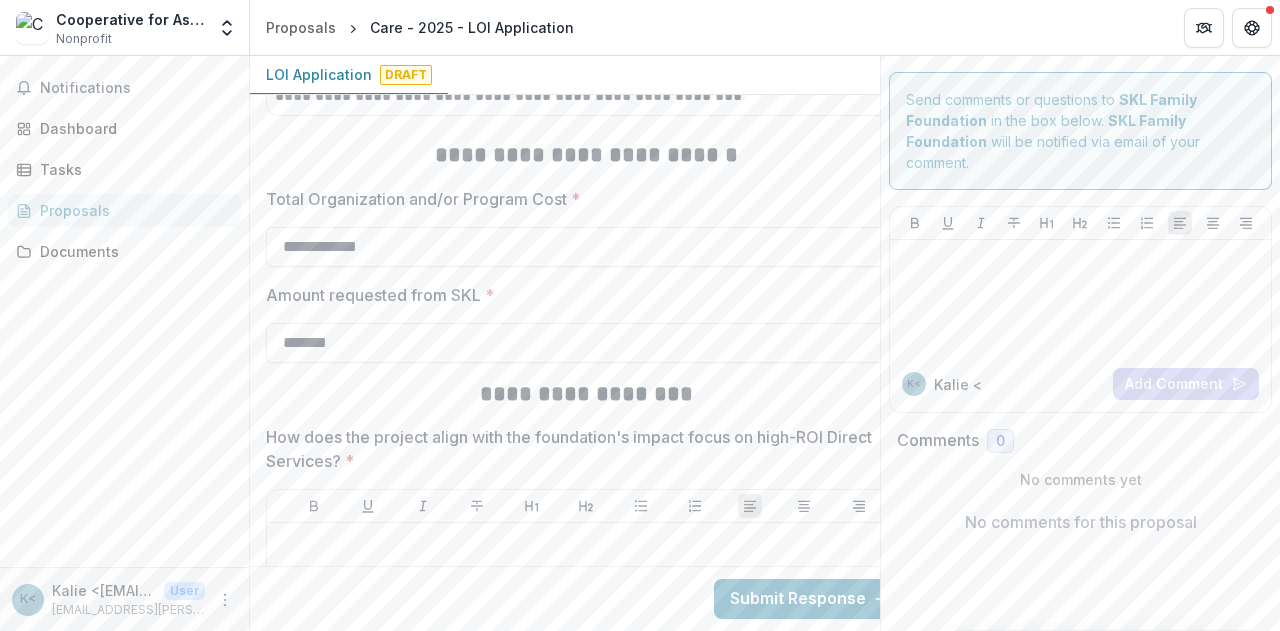 click on "**********" at bounding box center (586, 394) 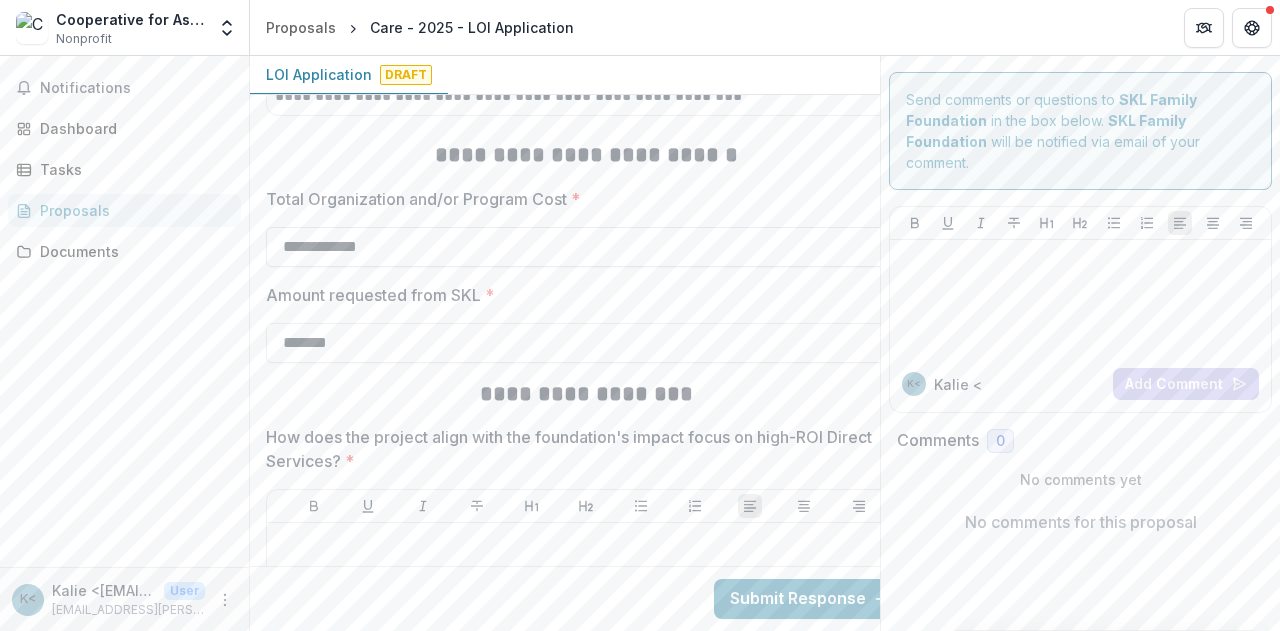 click on "**********" at bounding box center [586, 247] 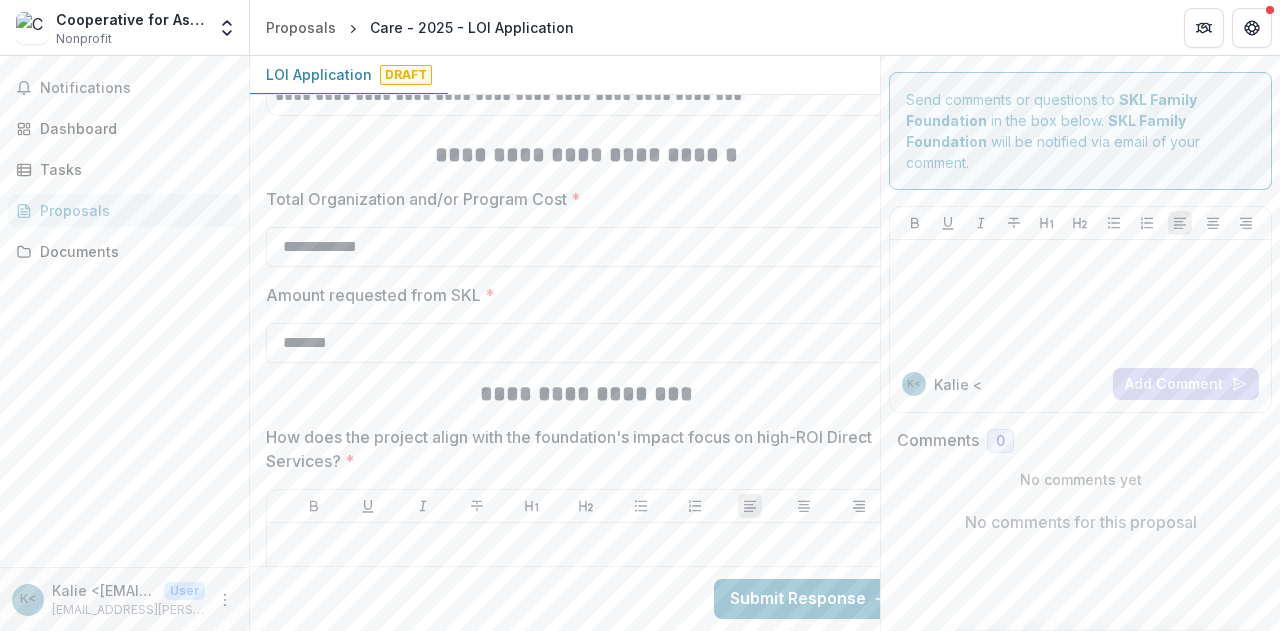 click on "**********" at bounding box center [586, -1533] 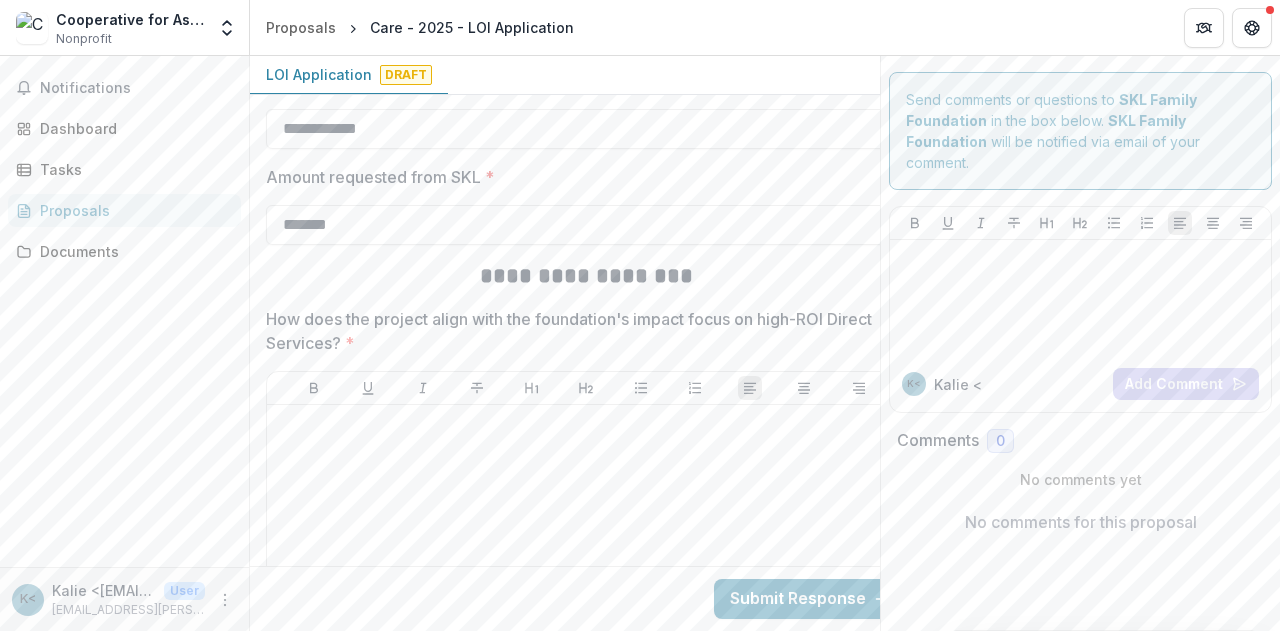 scroll, scrollTop: 6024, scrollLeft: 0, axis: vertical 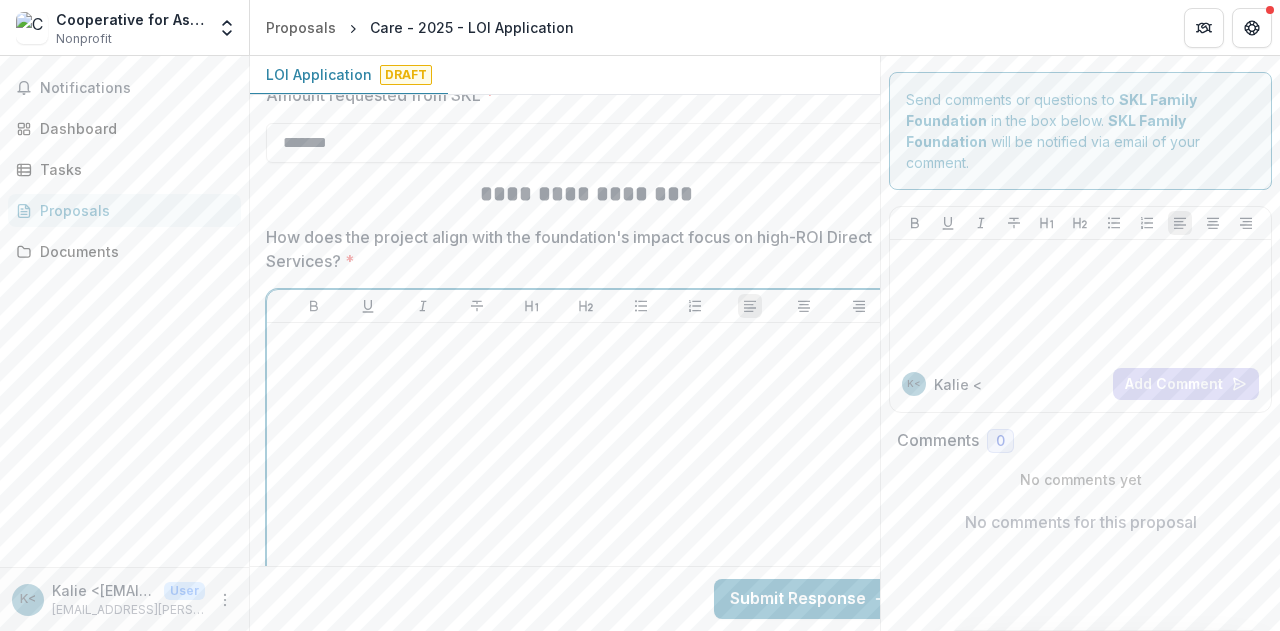 click at bounding box center [586, 481] 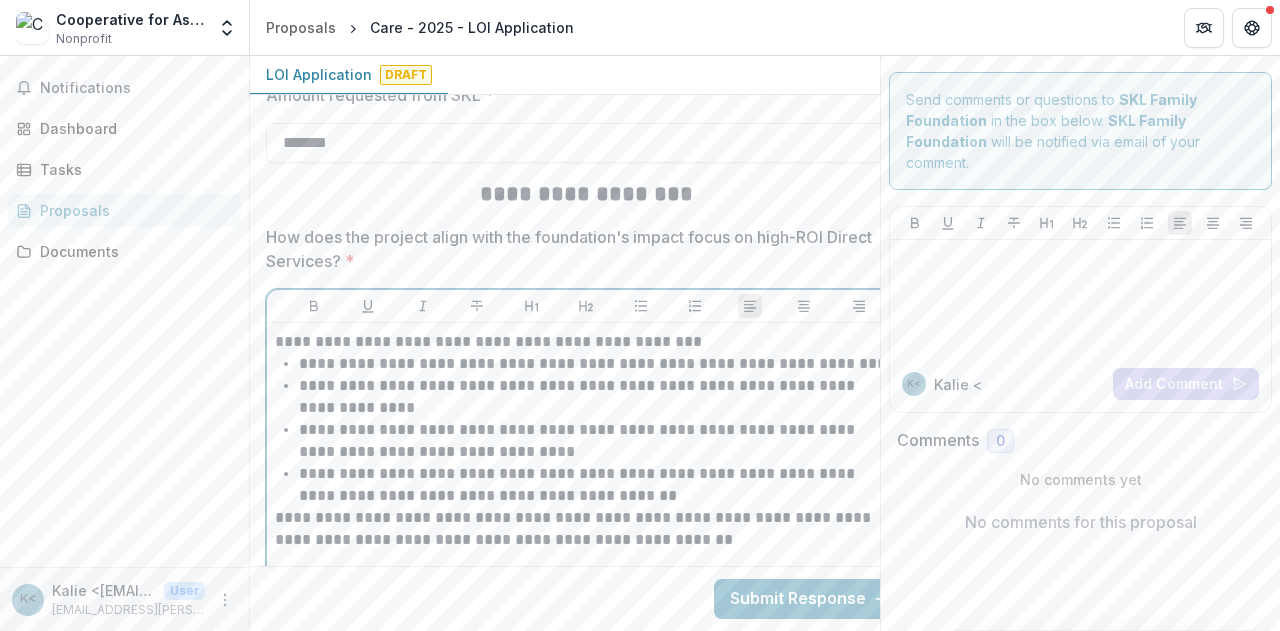click on "**********" at bounding box center [586, 342] 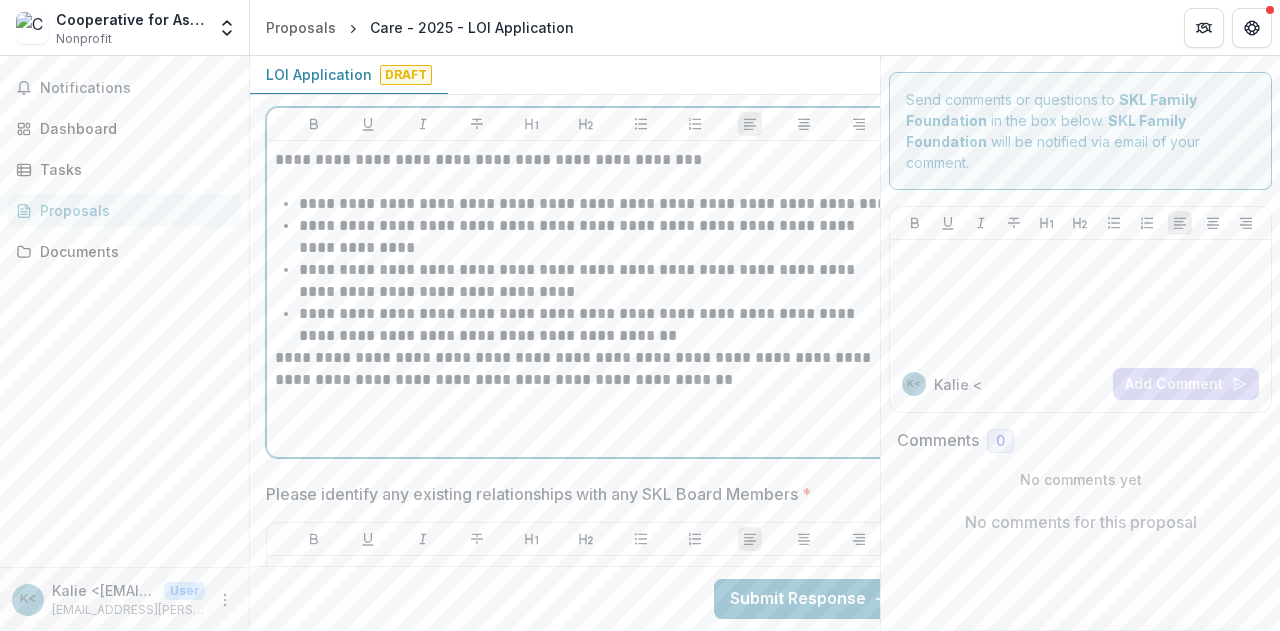 scroll, scrollTop: 6224, scrollLeft: 0, axis: vertical 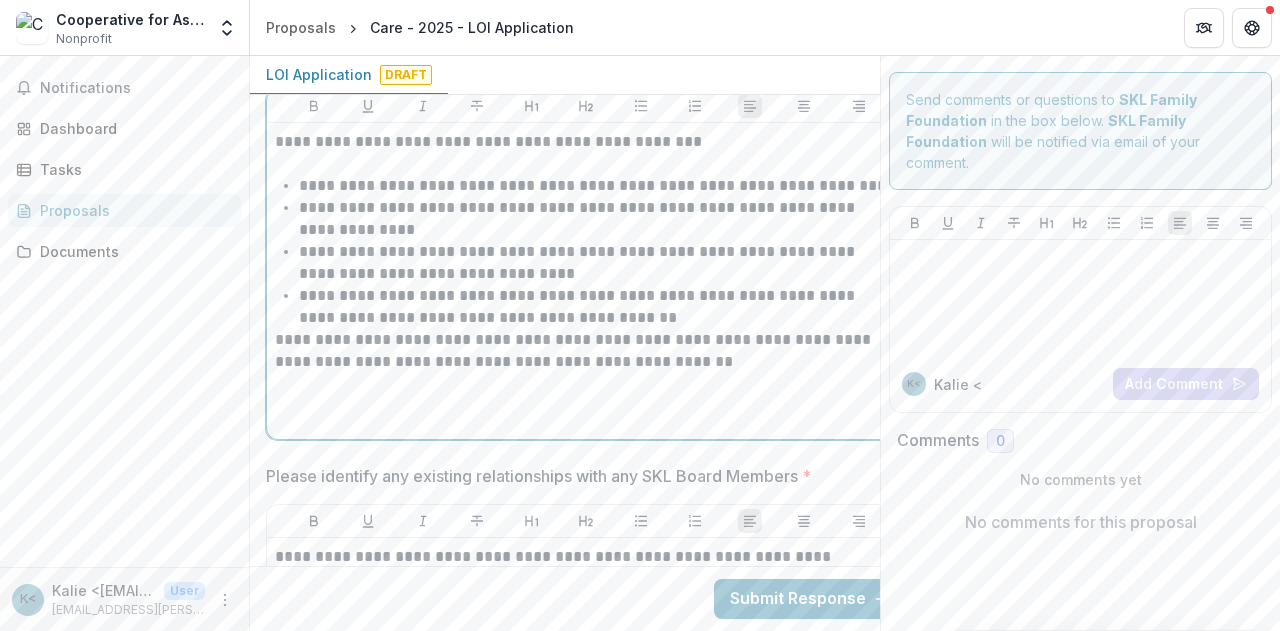 click on "**********" at bounding box center (598, 307) 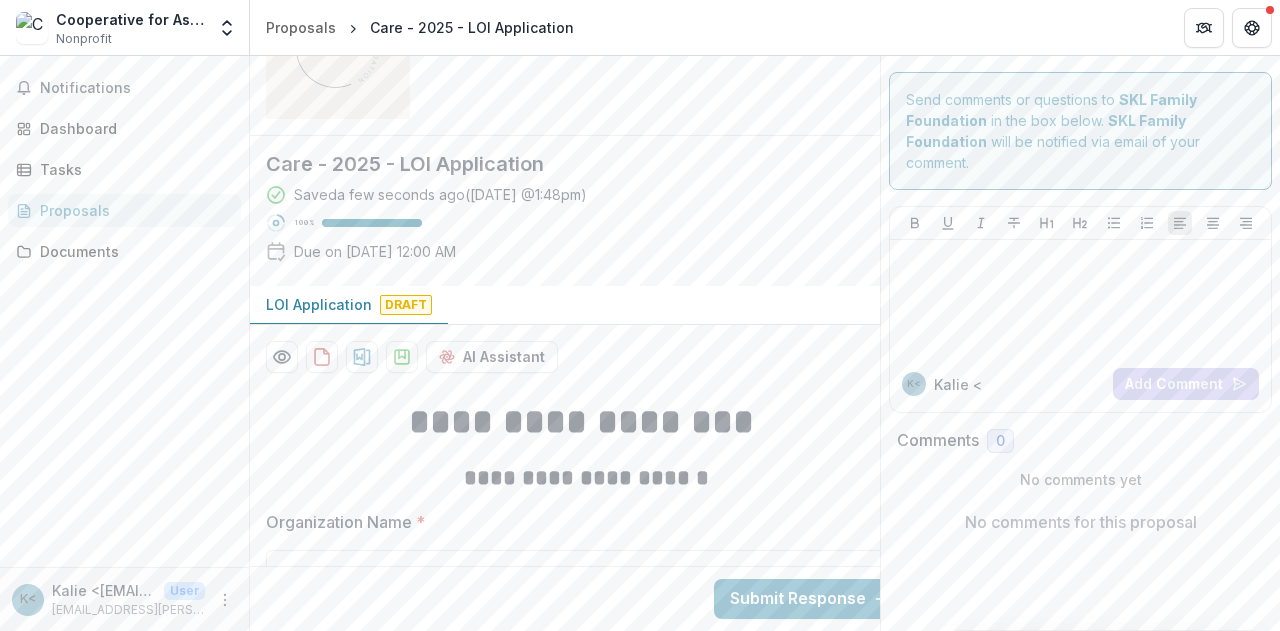 scroll, scrollTop: 0, scrollLeft: 0, axis: both 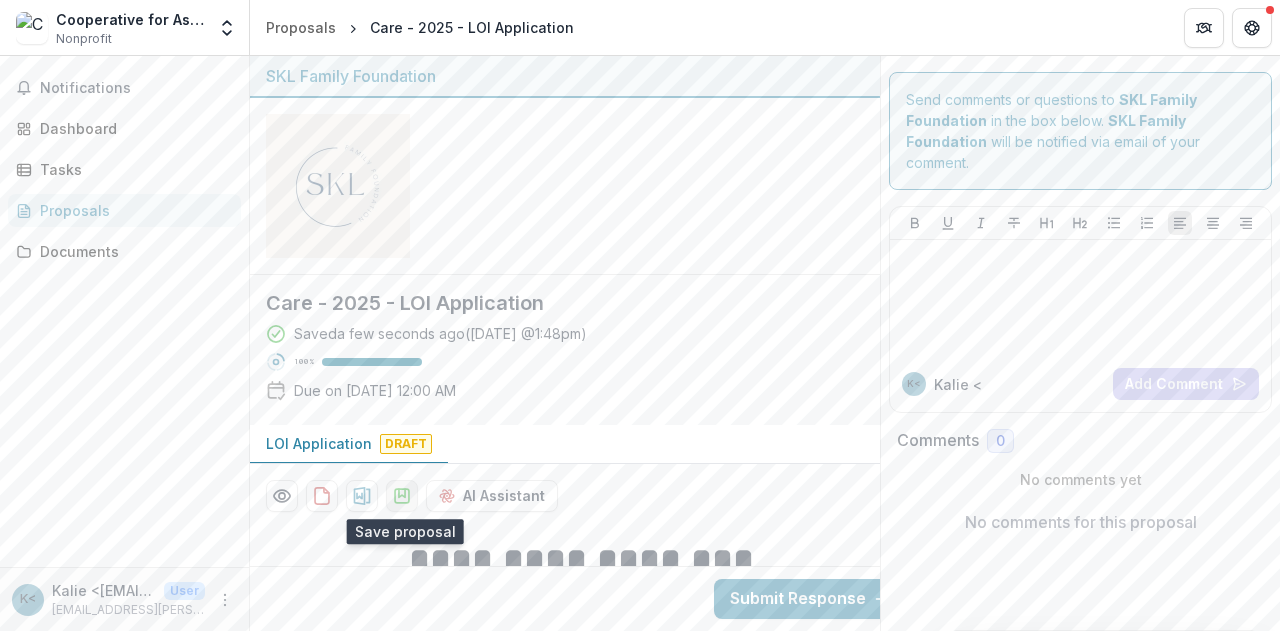 click 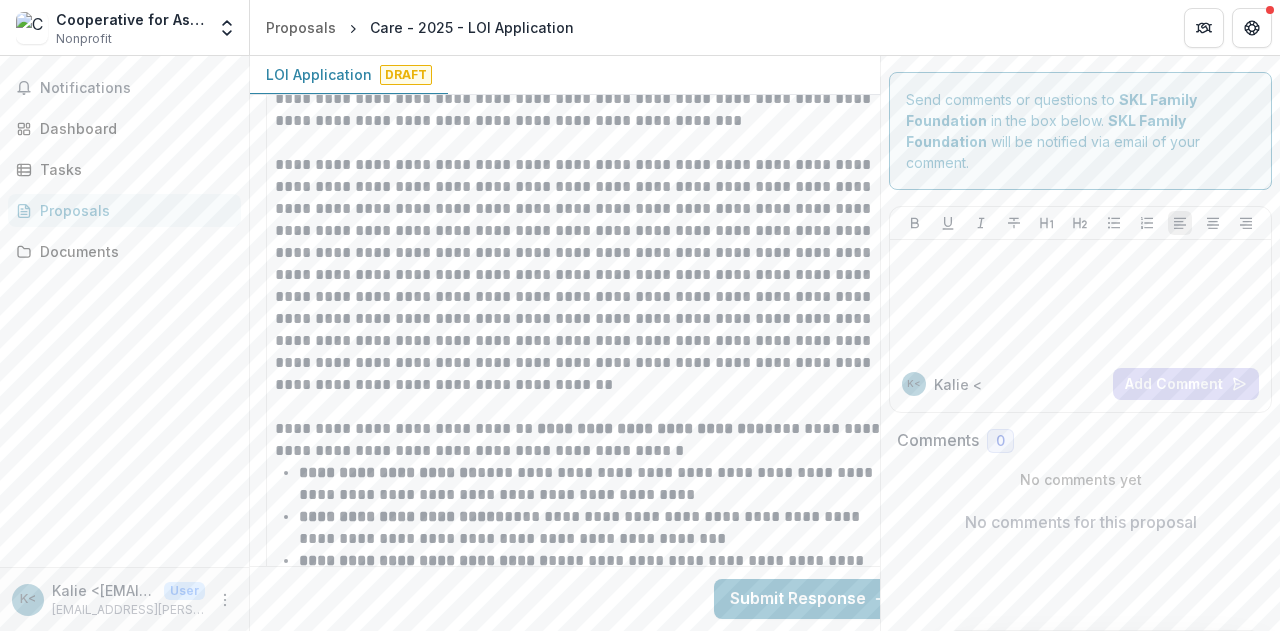 scroll, scrollTop: 3200, scrollLeft: 0, axis: vertical 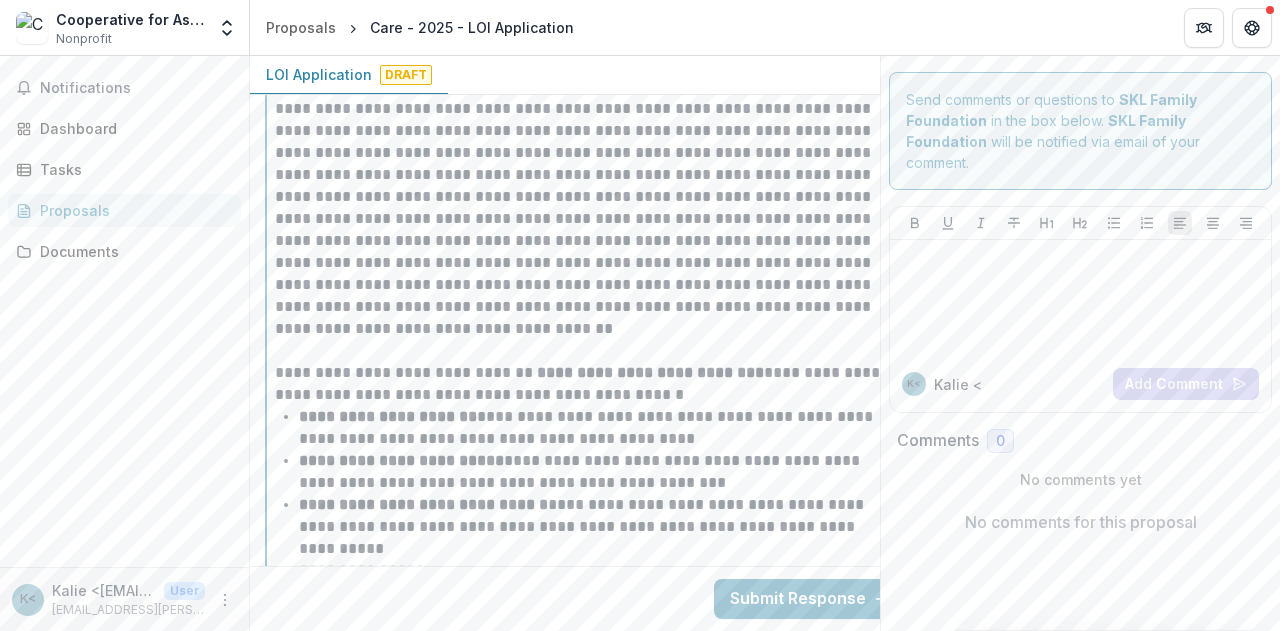 click on "**********" at bounding box center [586, 153] 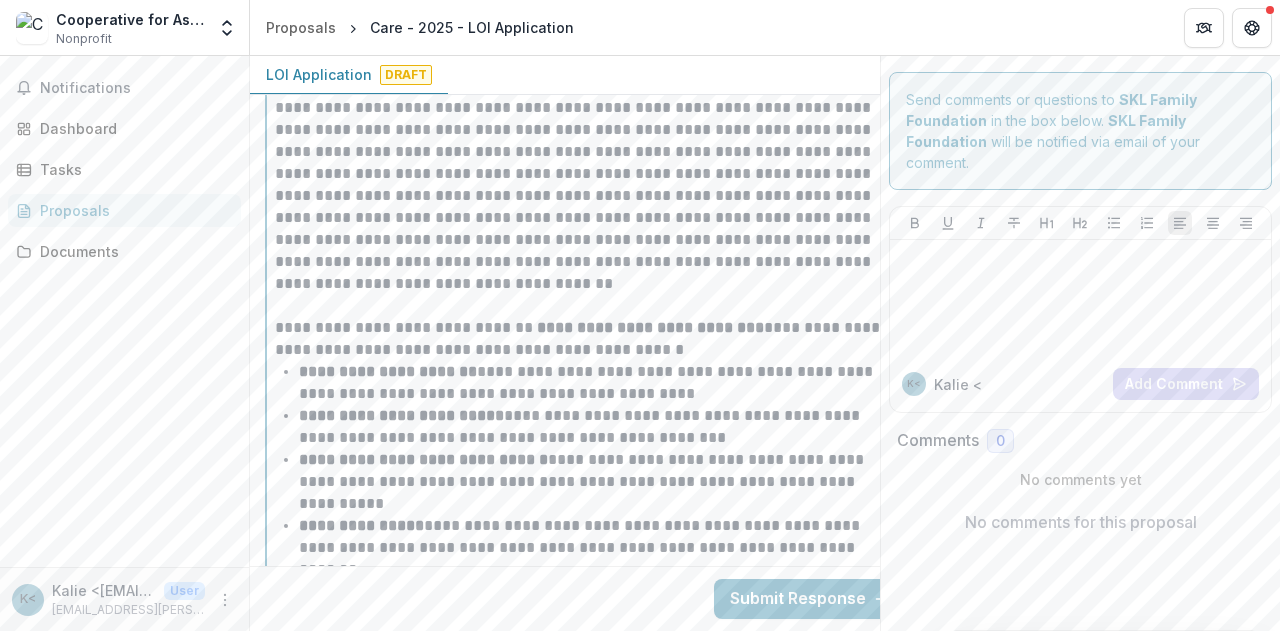 scroll, scrollTop: 3350, scrollLeft: 0, axis: vertical 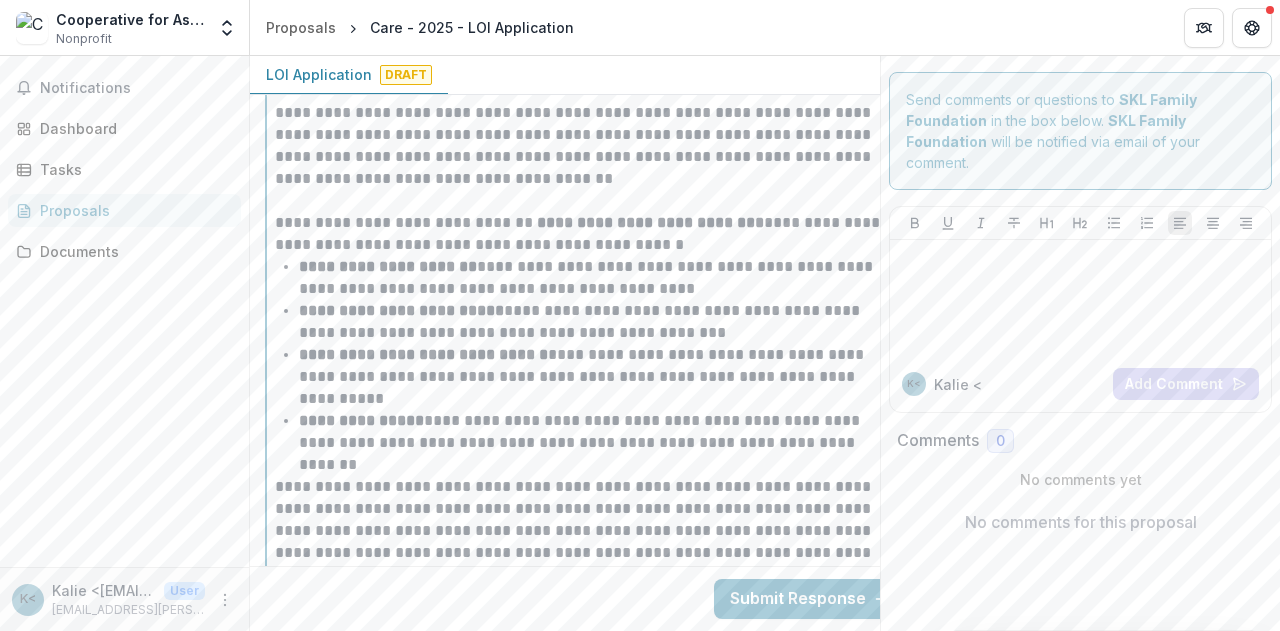 click on "**********" at bounding box center (586, 234) 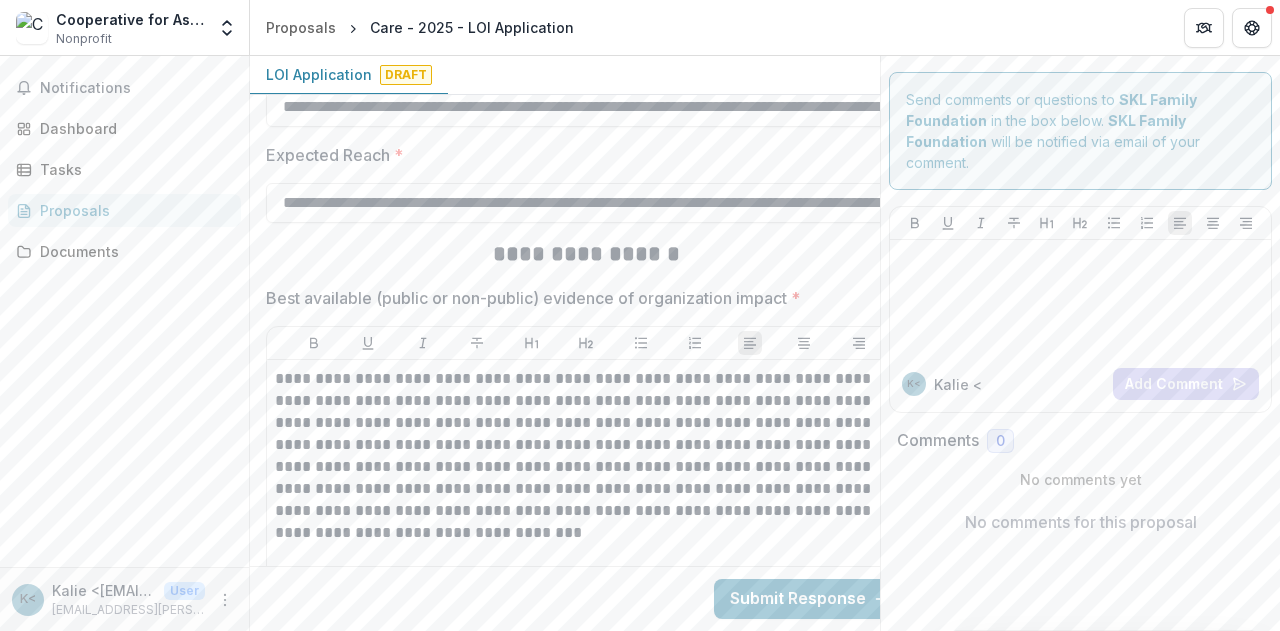 scroll, scrollTop: 4250, scrollLeft: 0, axis: vertical 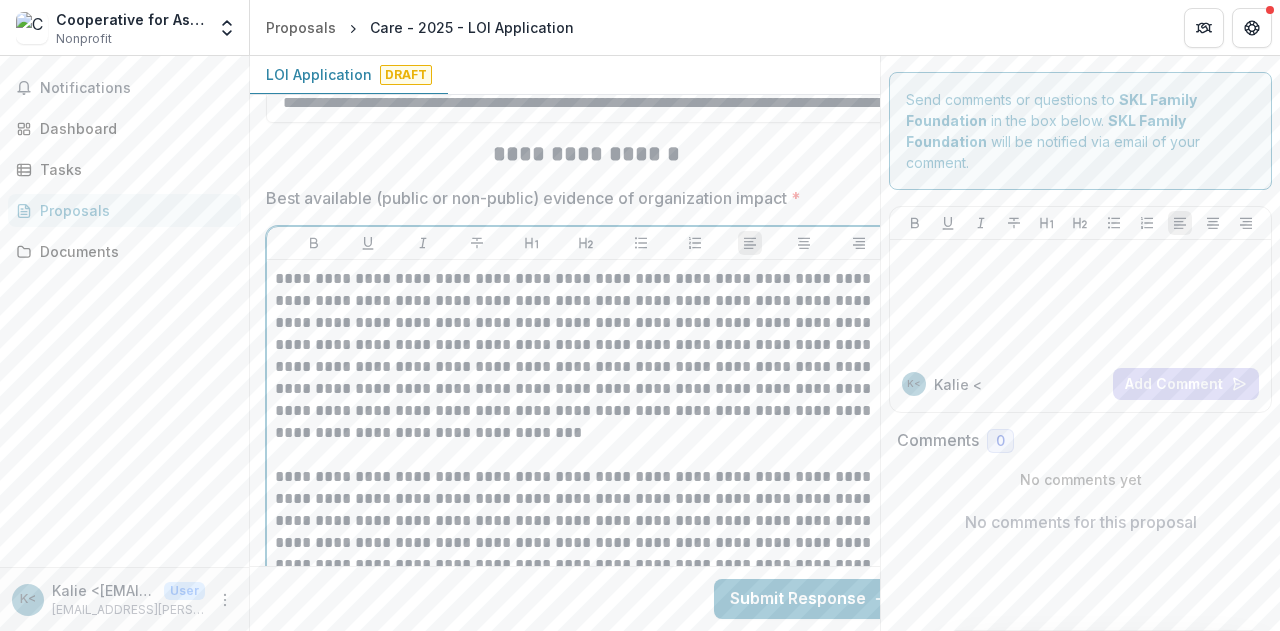 click on "**********" at bounding box center [586, 356] 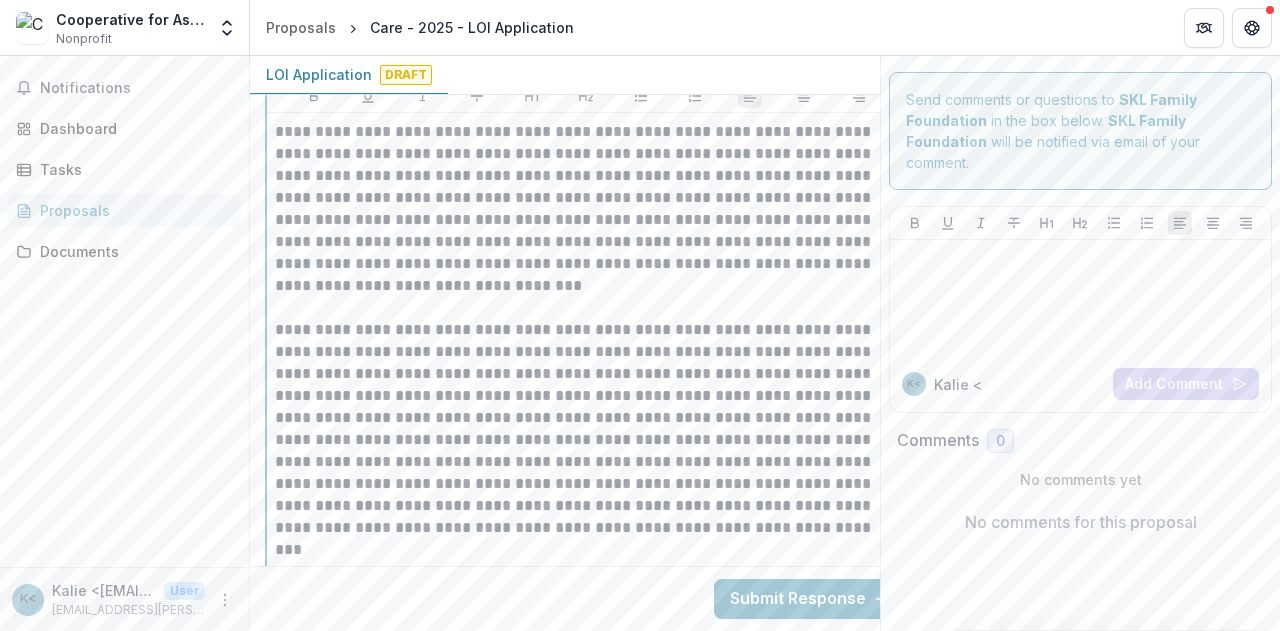 scroll, scrollTop: 4440, scrollLeft: 0, axis: vertical 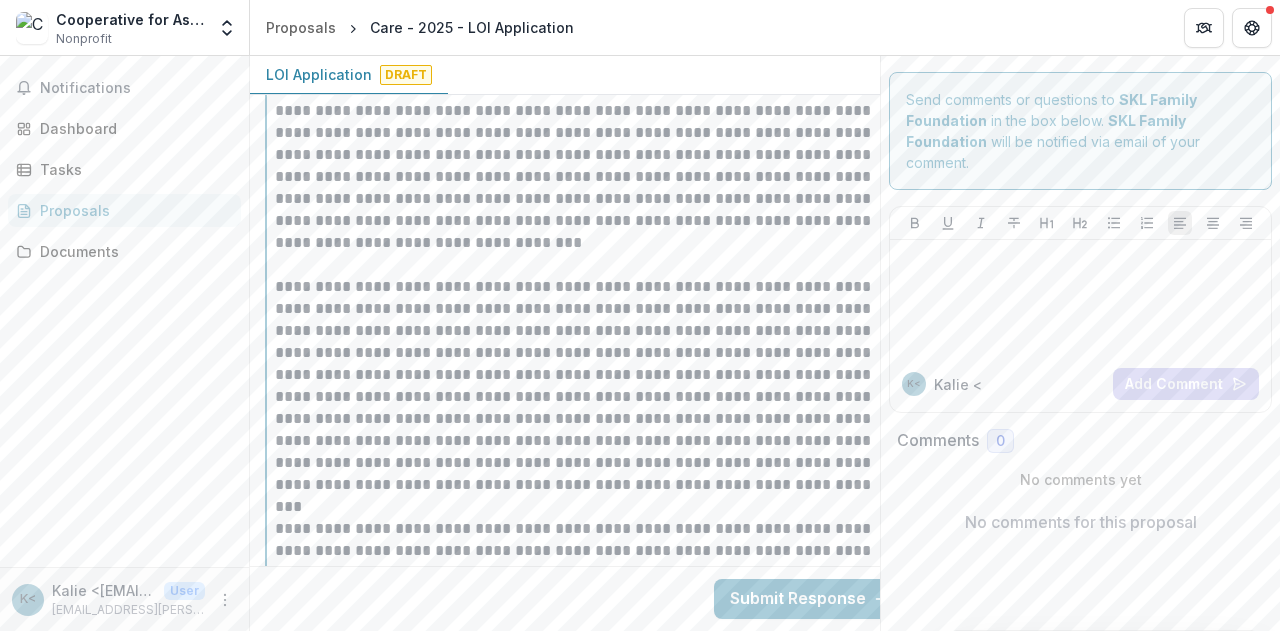 click at bounding box center (586, 507) 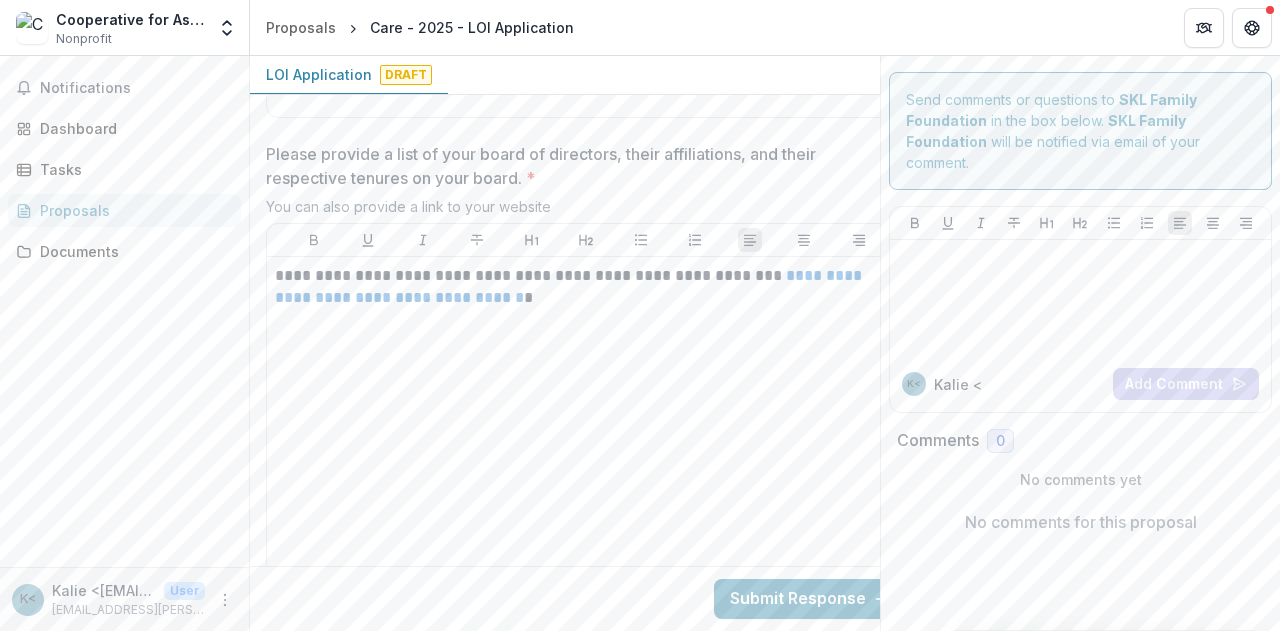 scroll, scrollTop: 7529, scrollLeft: 0, axis: vertical 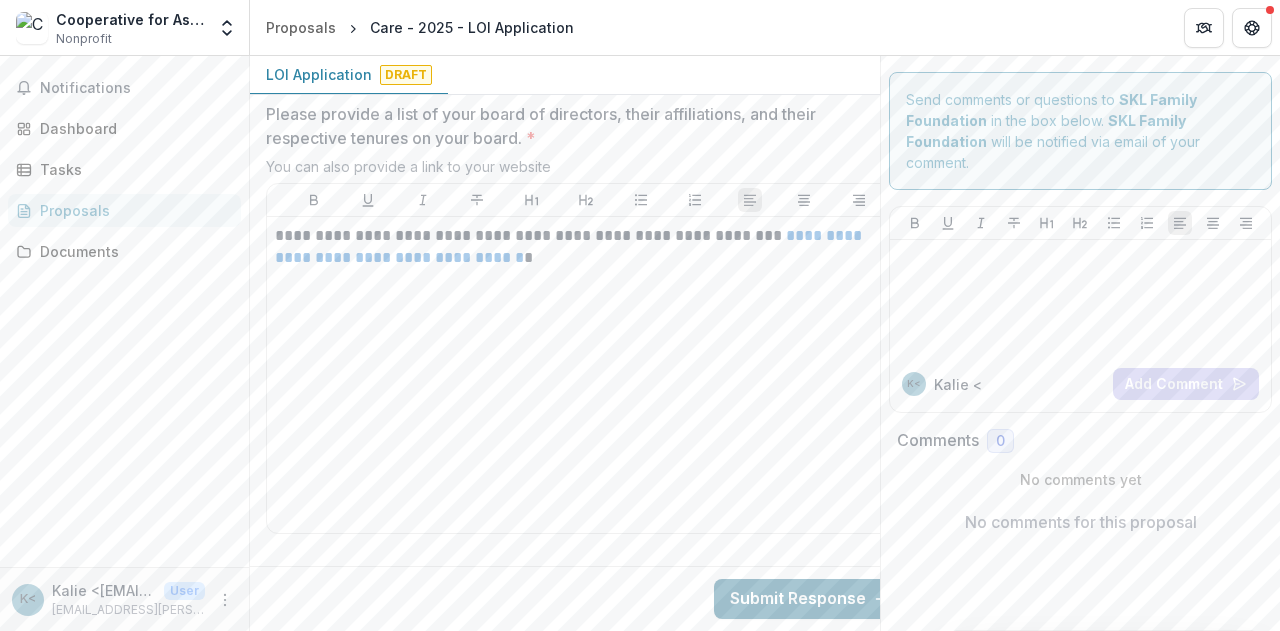 click on "Submit Response" at bounding box center (810, 599) 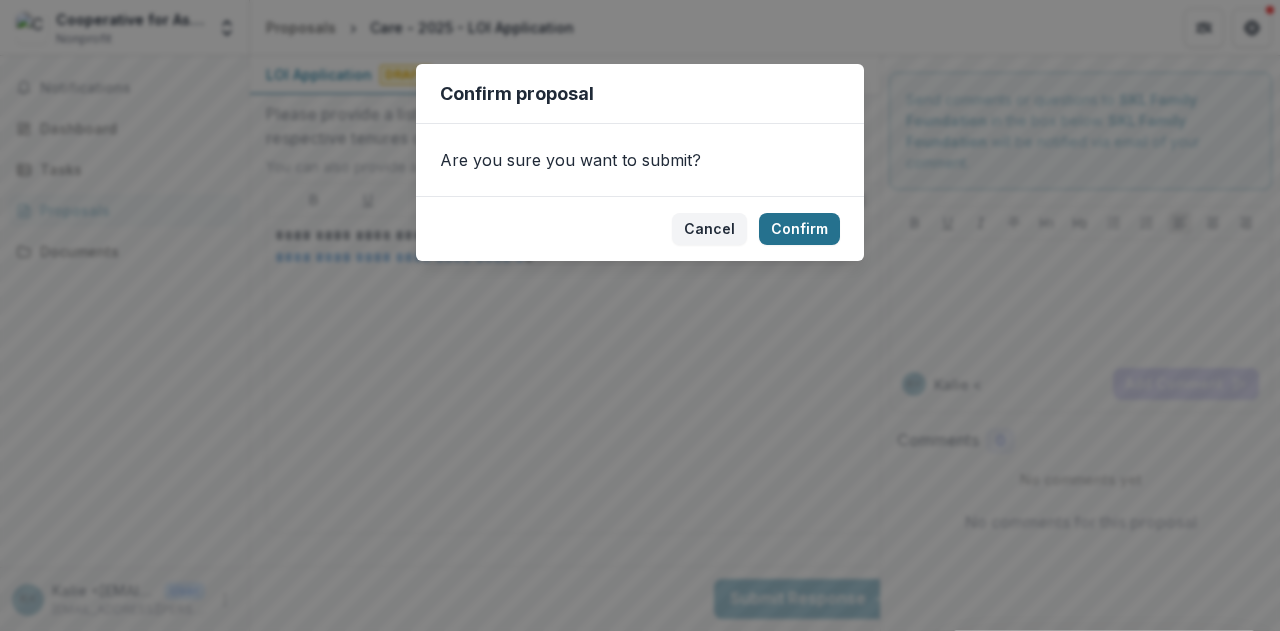 click on "Confirm" at bounding box center (799, 229) 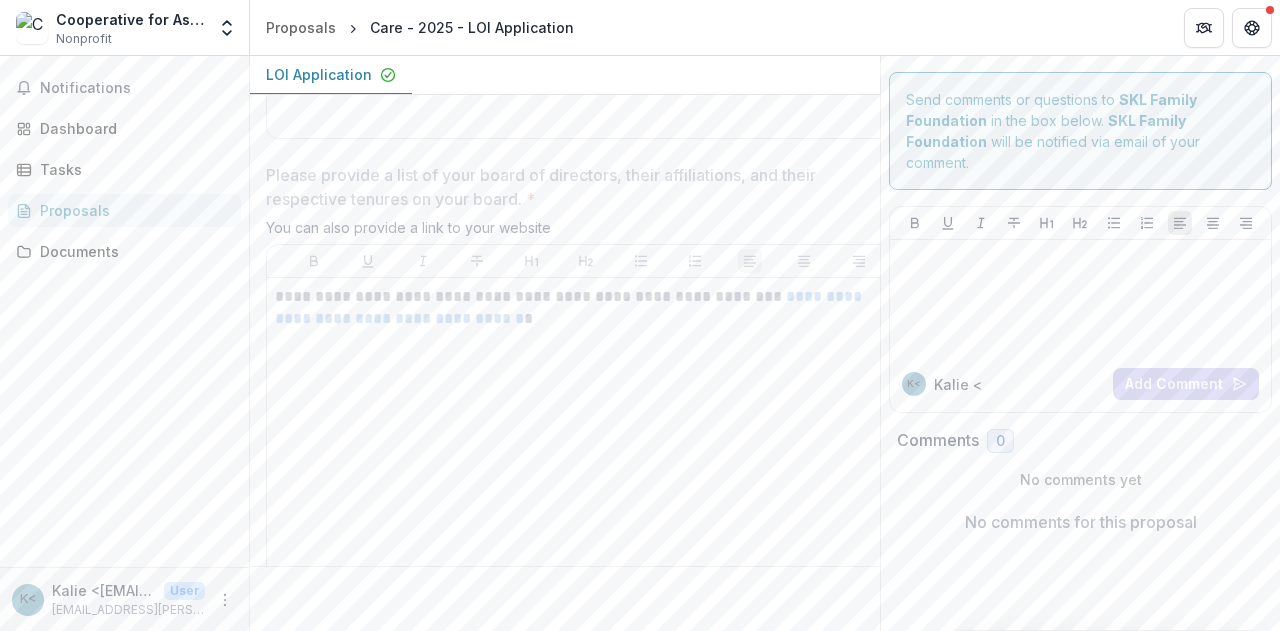 scroll, scrollTop: 223, scrollLeft: 0, axis: vertical 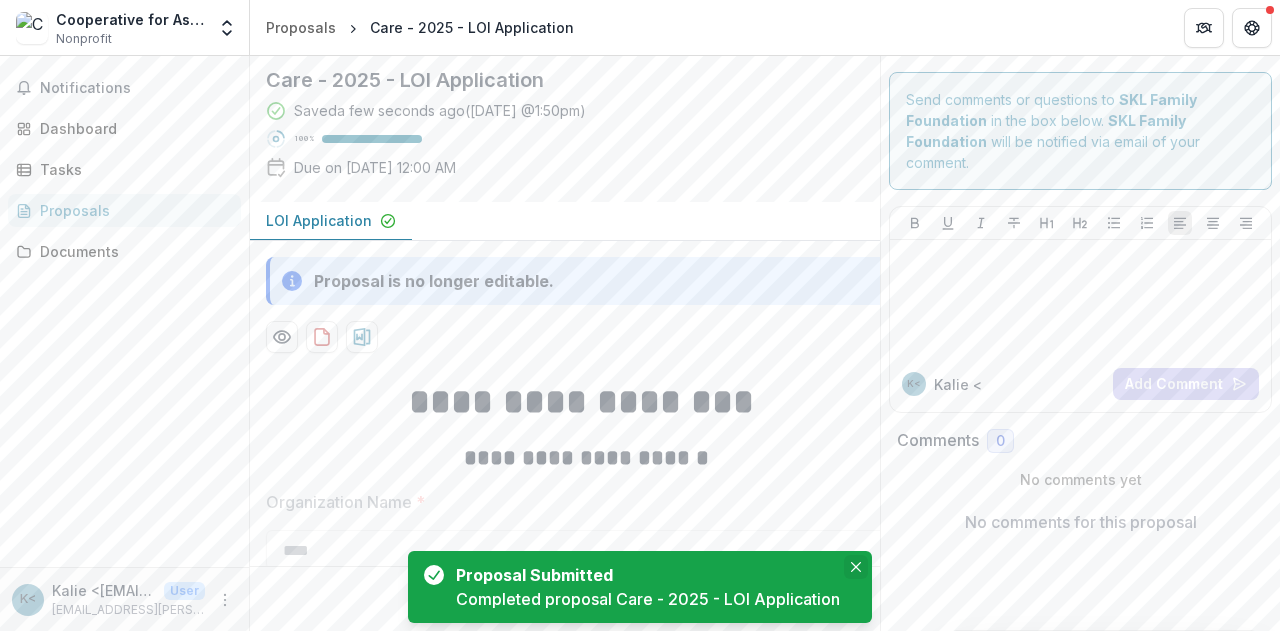 click 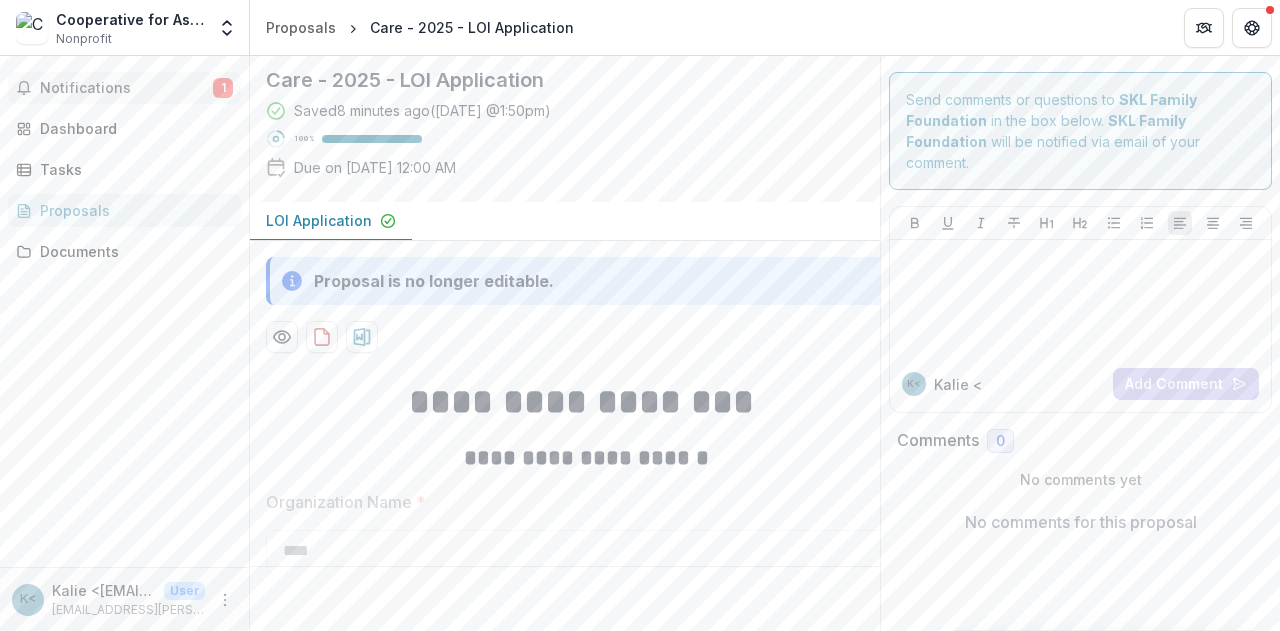 click on "Notifications" at bounding box center [126, 88] 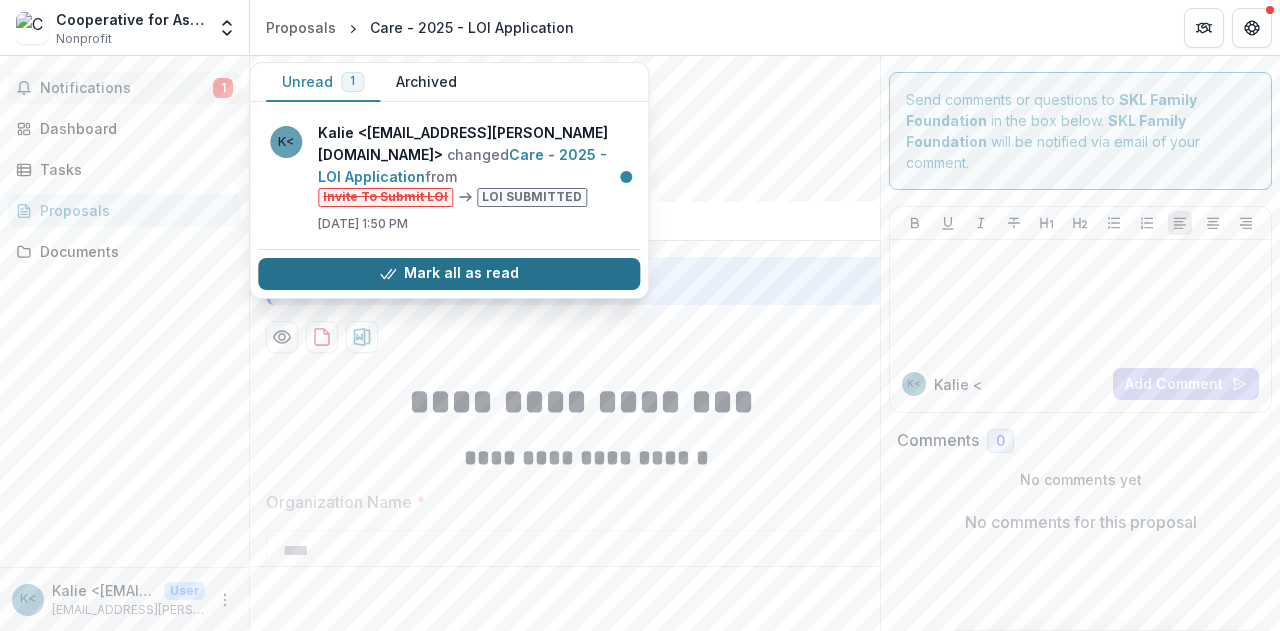 click on "Mark all as read" at bounding box center (449, 274) 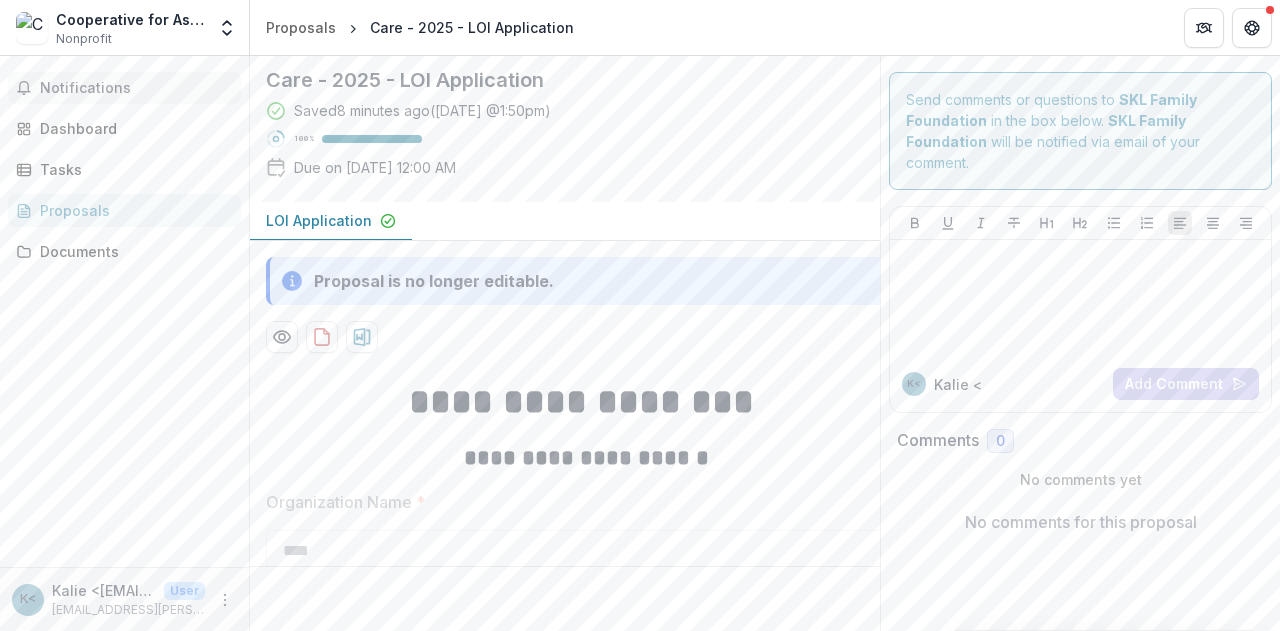 click at bounding box center [32, 28] 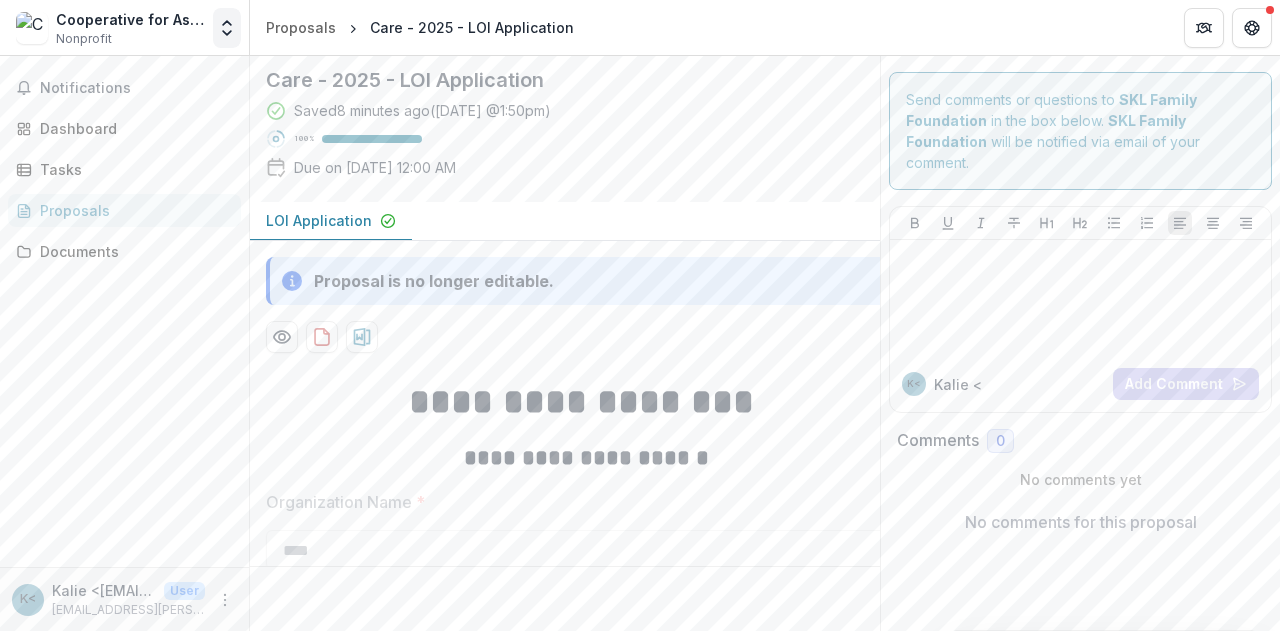 click 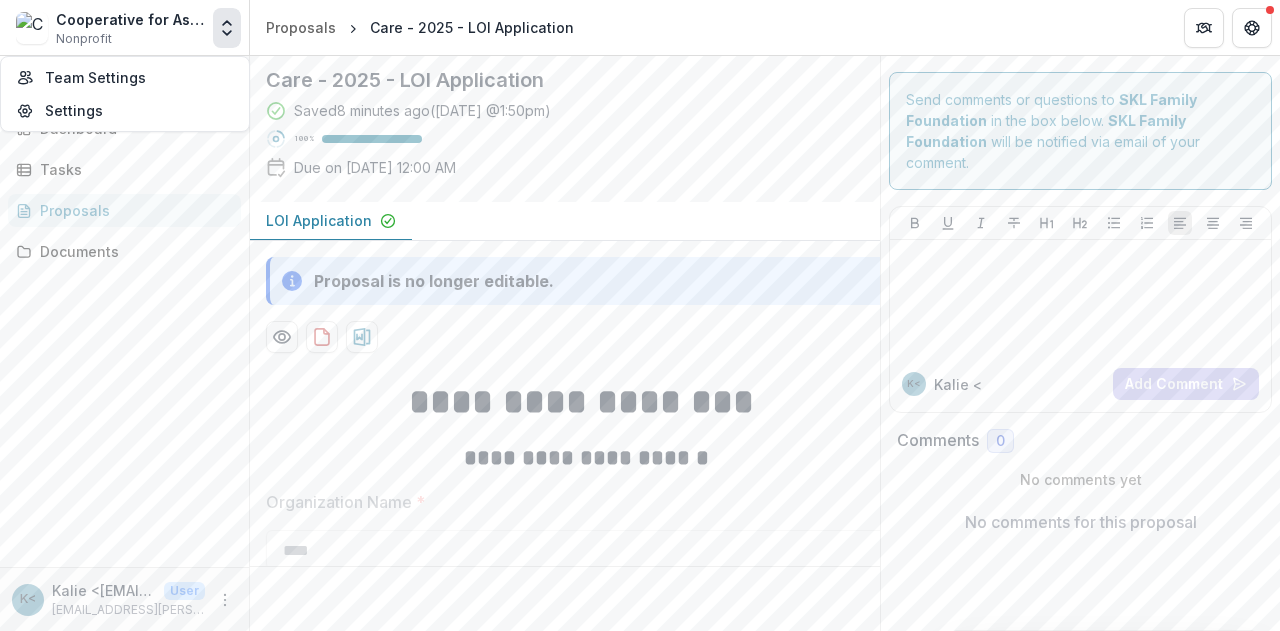 click on "Notifications Dashboard Tasks Proposals Documents" at bounding box center (124, 311) 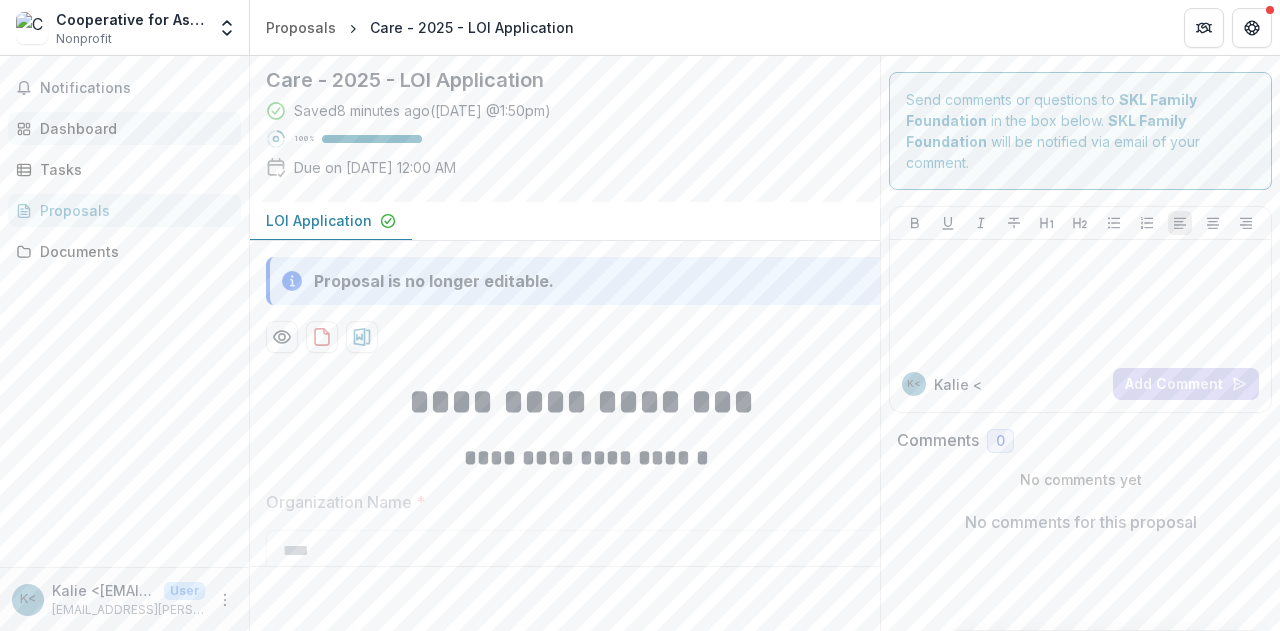 click on "Dashboard" at bounding box center (132, 128) 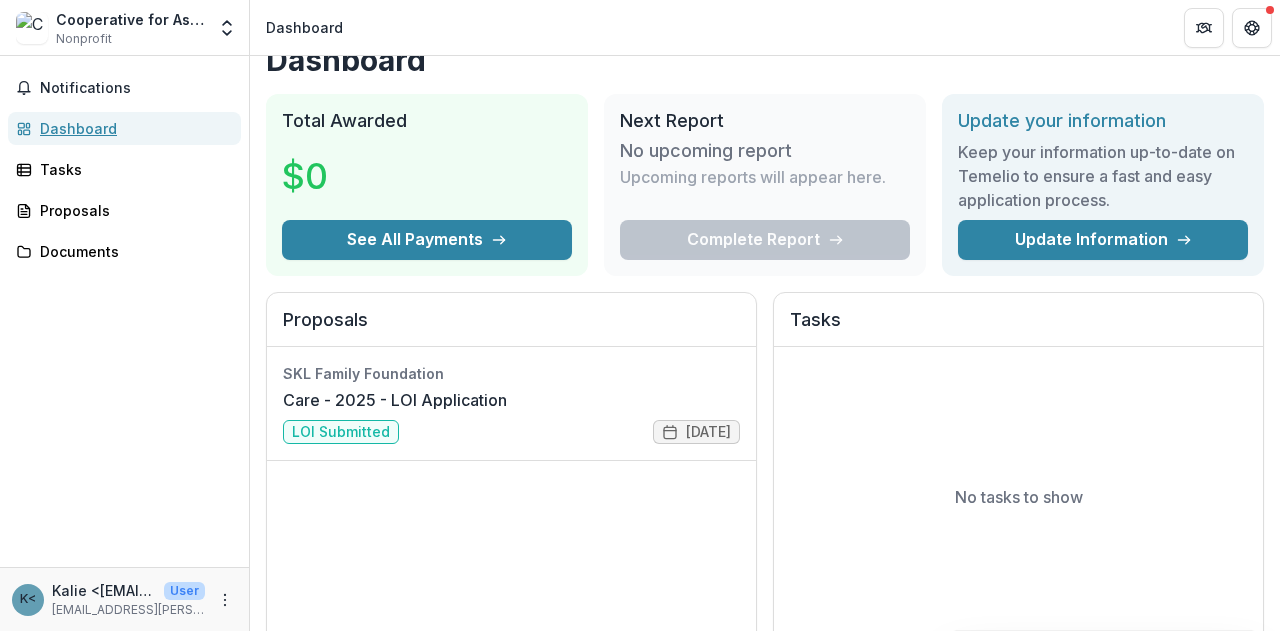 scroll, scrollTop: 0, scrollLeft: 0, axis: both 